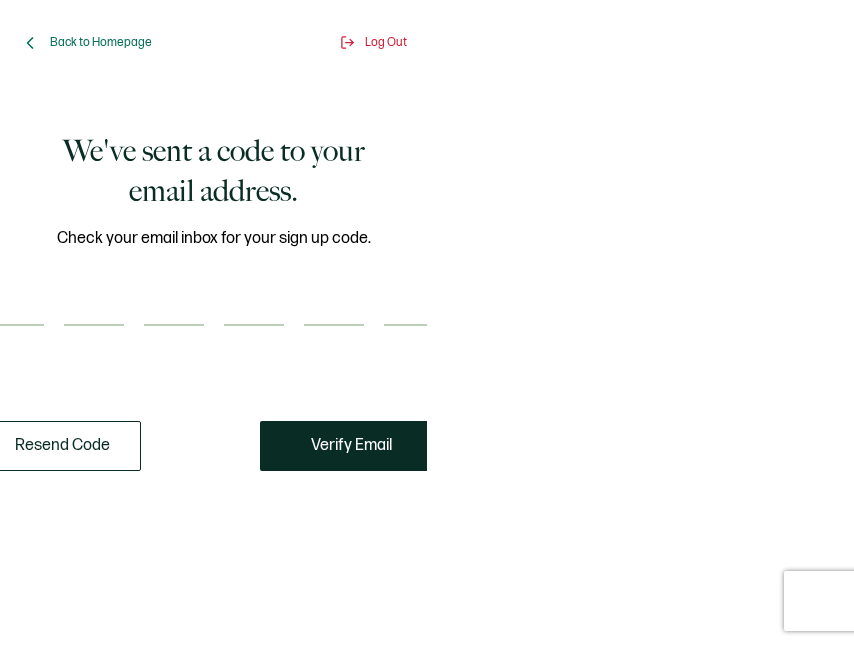 scroll, scrollTop: 0, scrollLeft: 0, axis: both 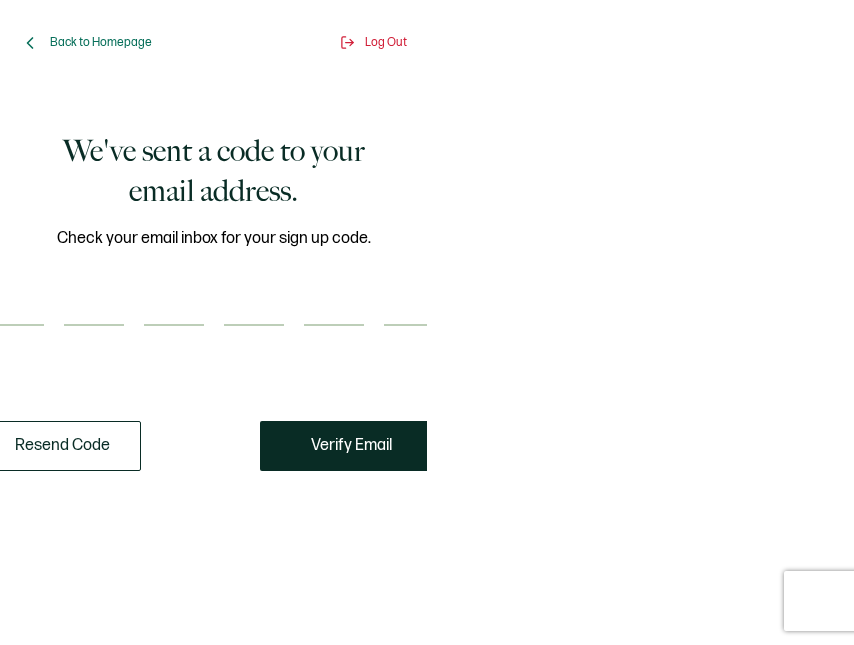 type on "5" 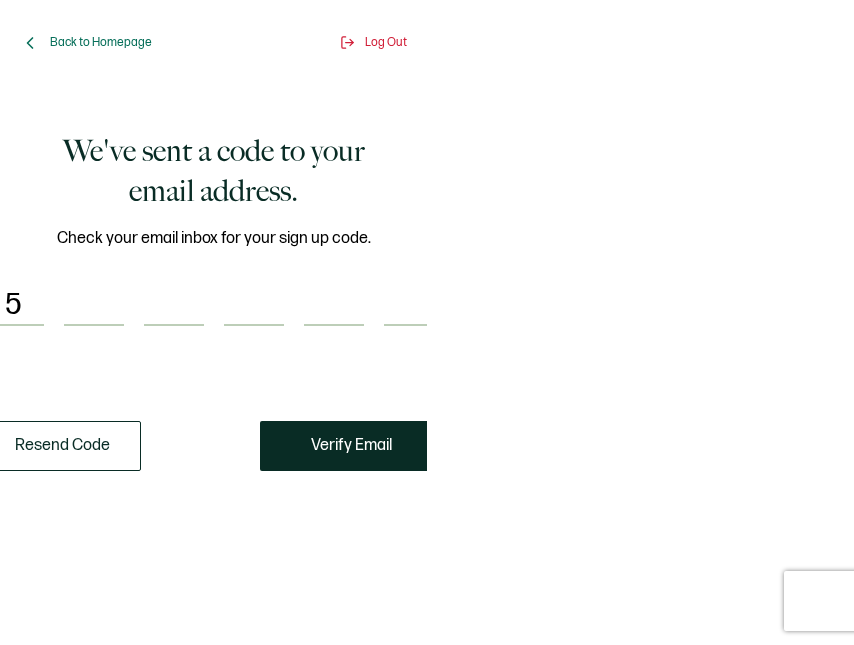 type on "3" 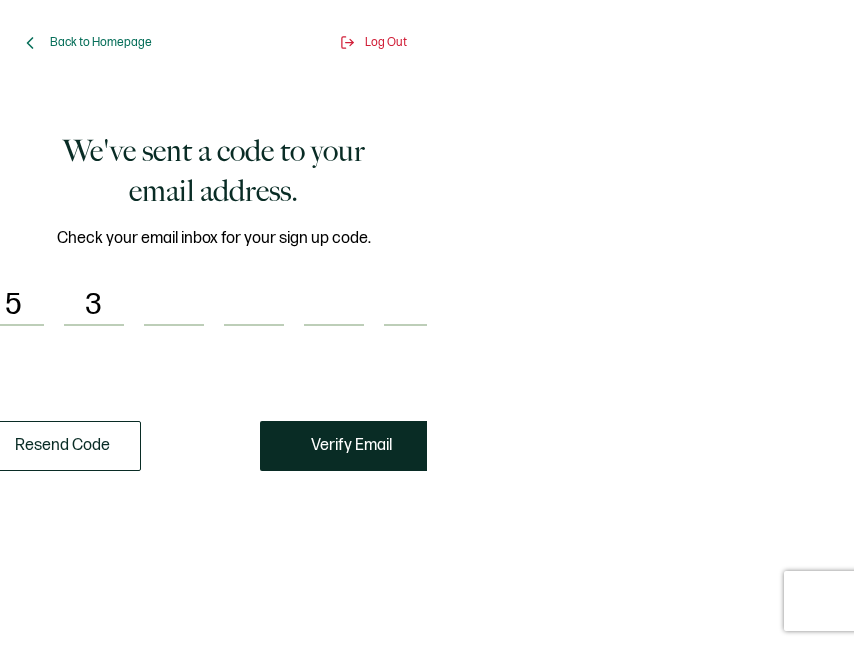 type on "4" 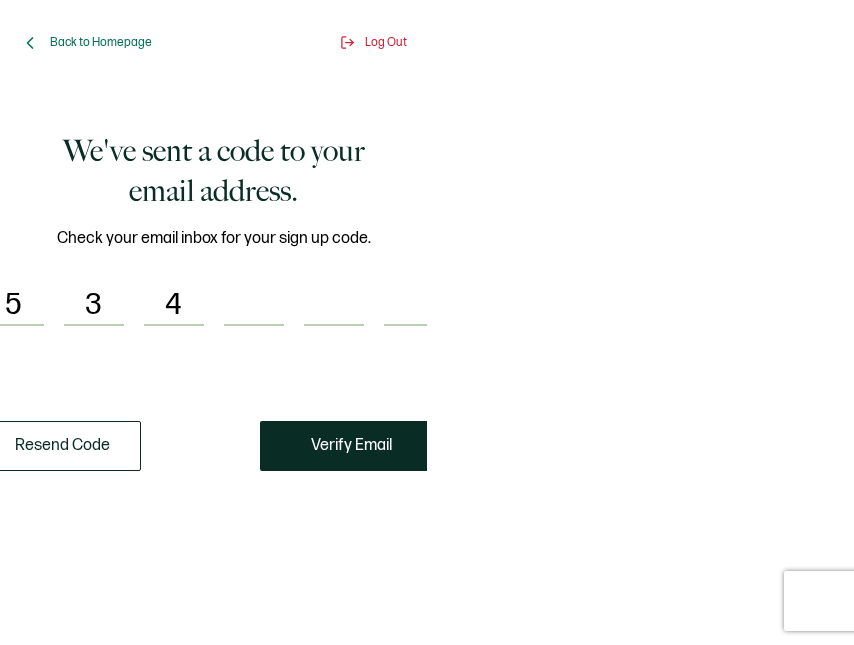 type on "6" 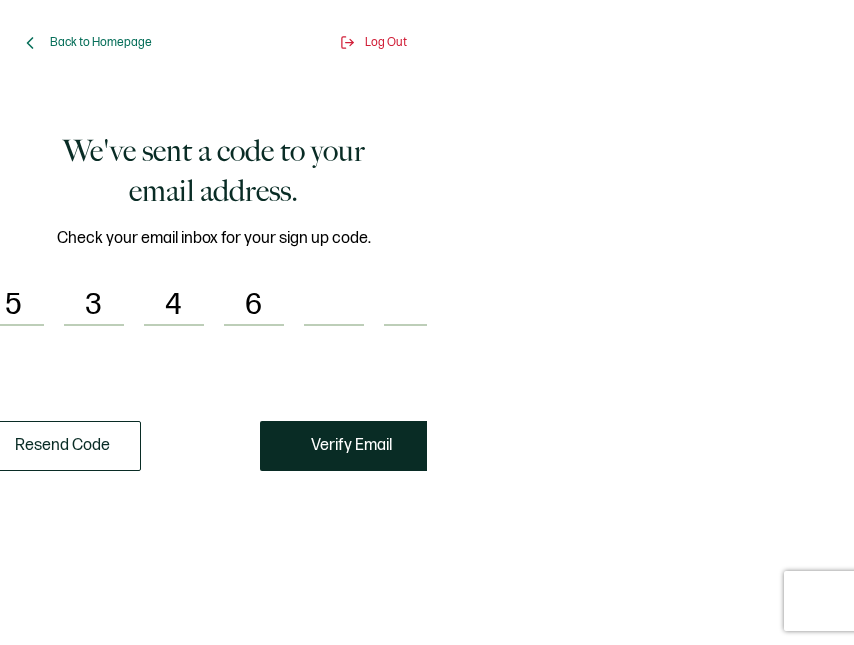 type on "0" 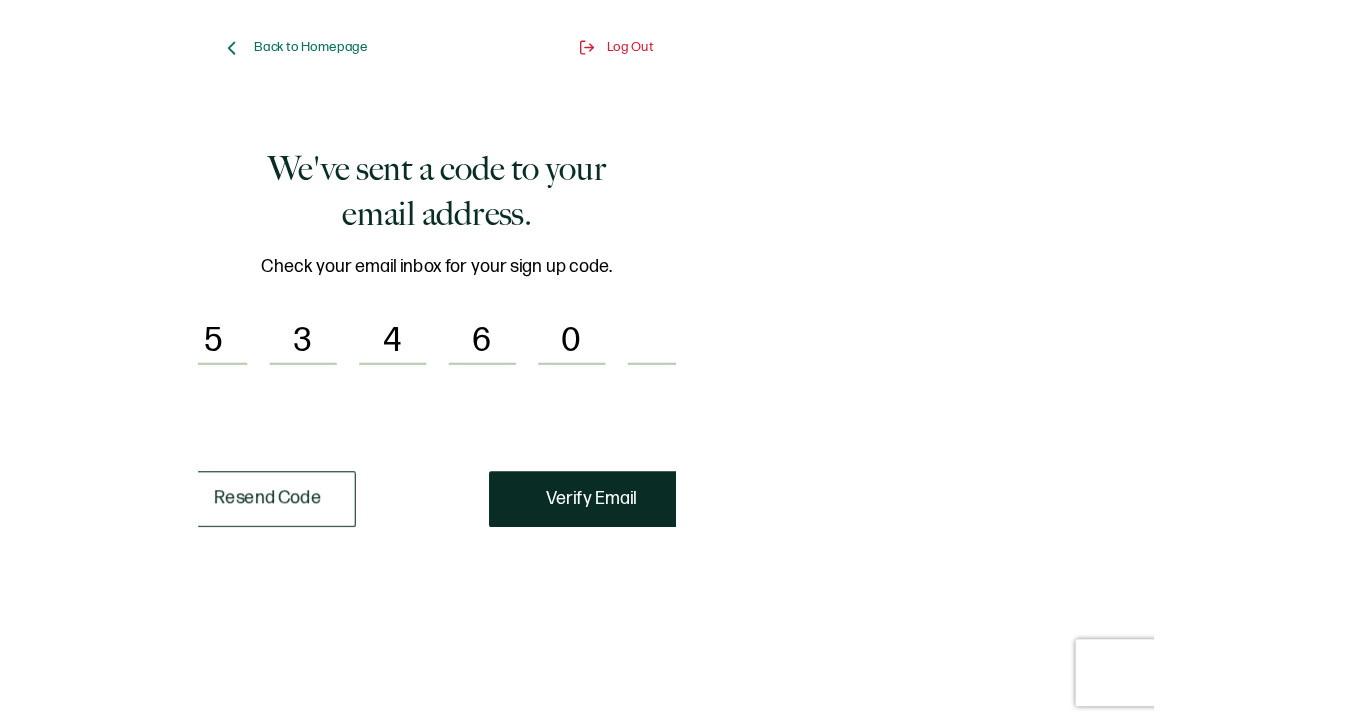 scroll, scrollTop: 0, scrollLeft: 16, axis: horizontal 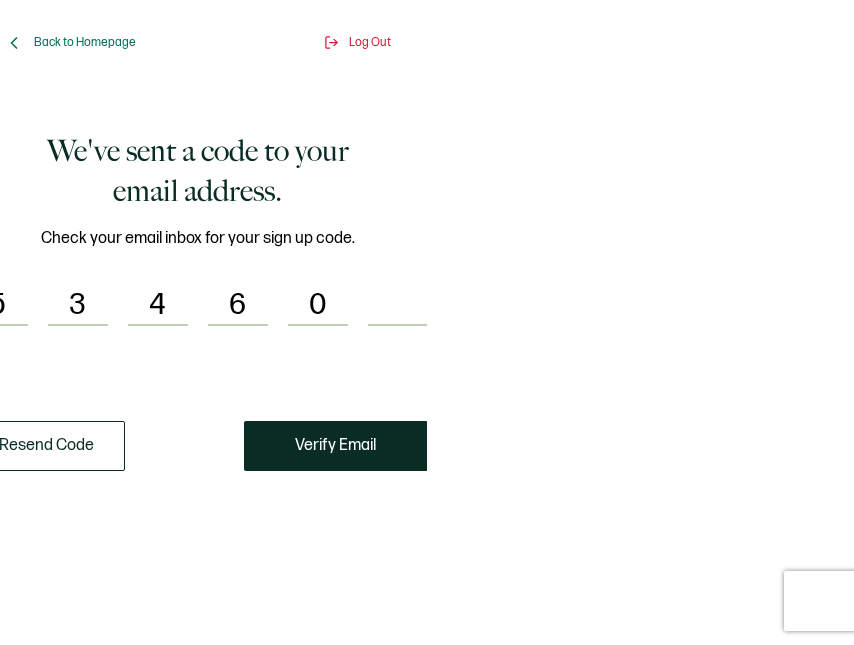 type on "4" 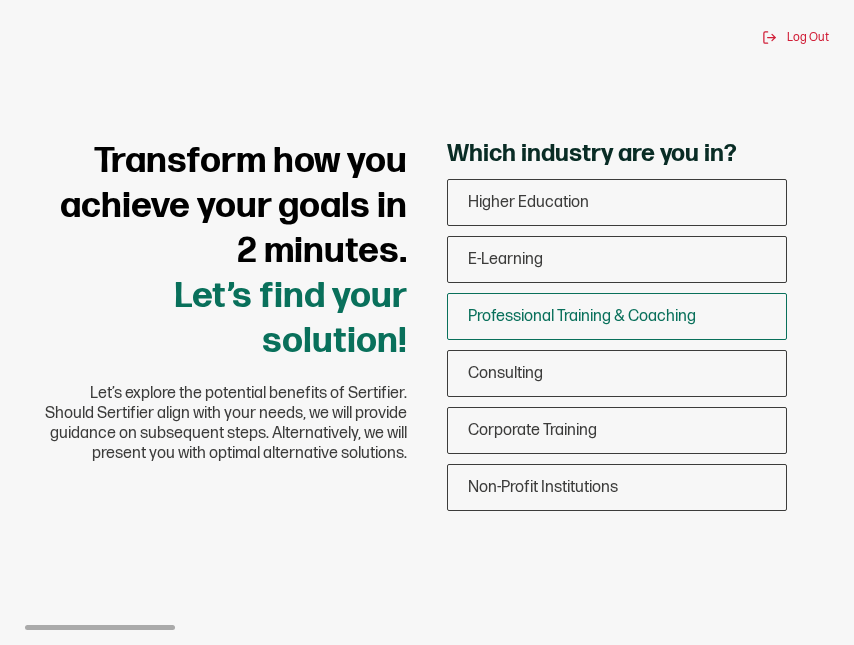 click on "Professional Training & Coaching" at bounding box center [582, 316] 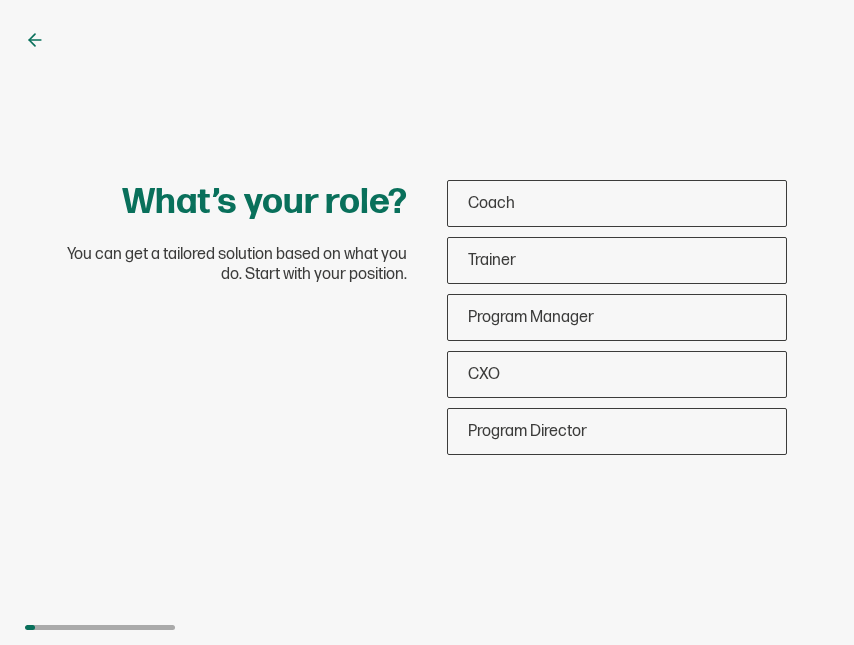 click 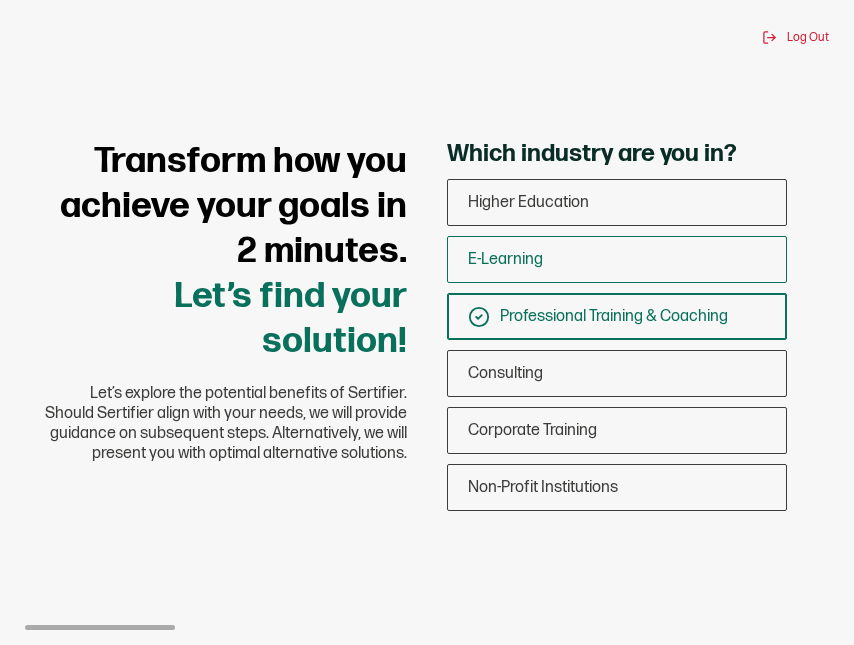 click on "E-Learning" at bounding box center (505, 259) 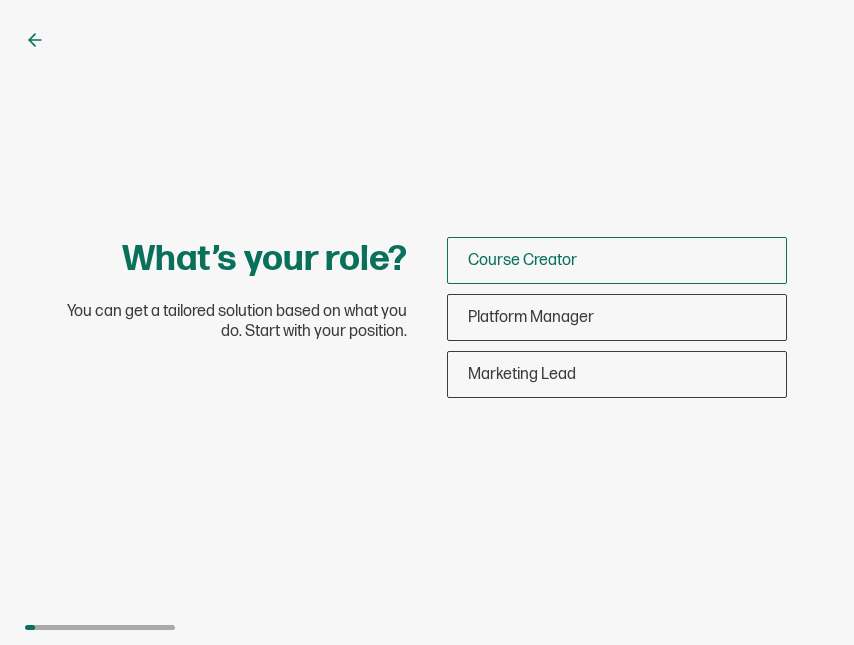 click on "Course Creator" at bounding box center (522, 260) 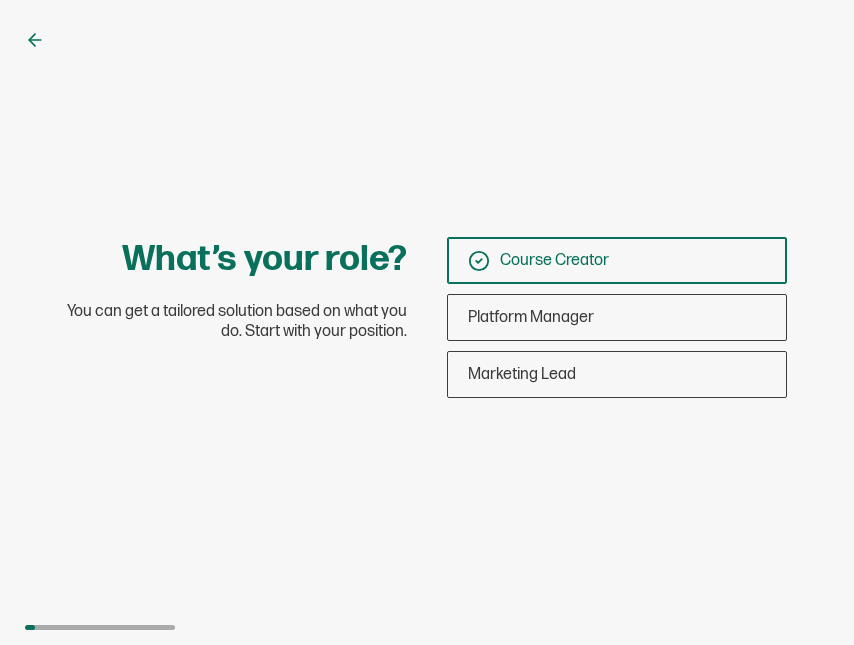 click on "Course Creator" at bounding box center (617, 260) 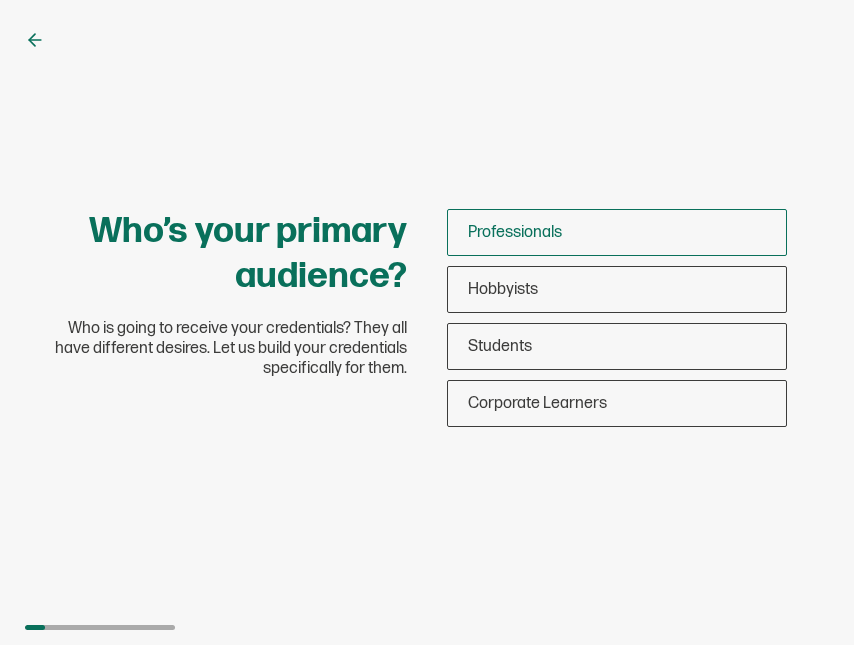 click on "Professionals" at bounding box center (617, 232) 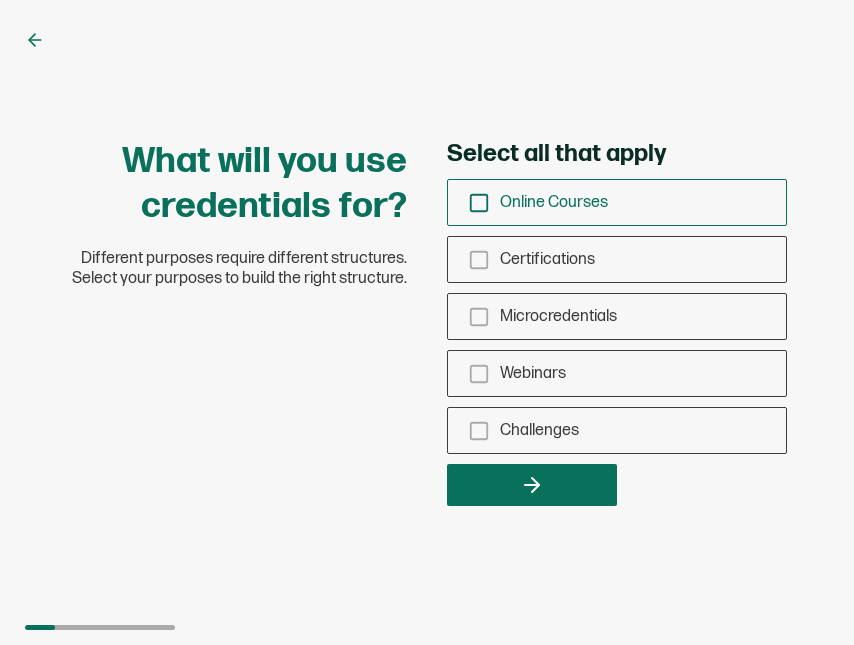 click 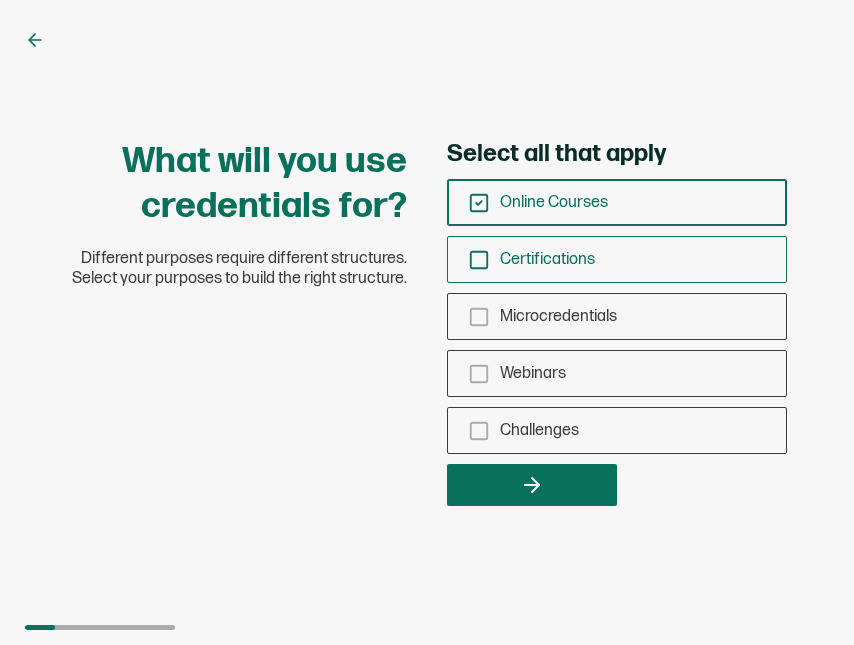 click 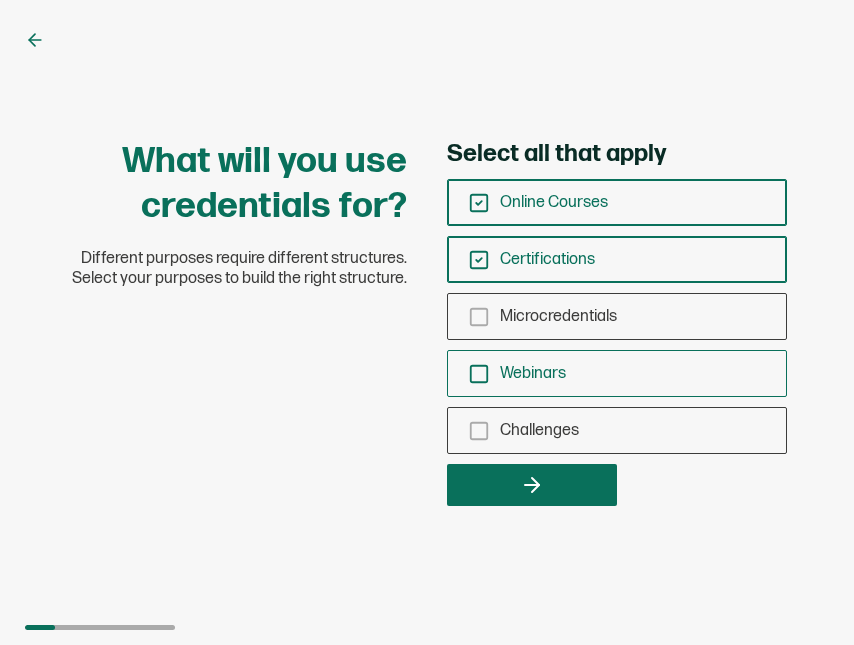 click 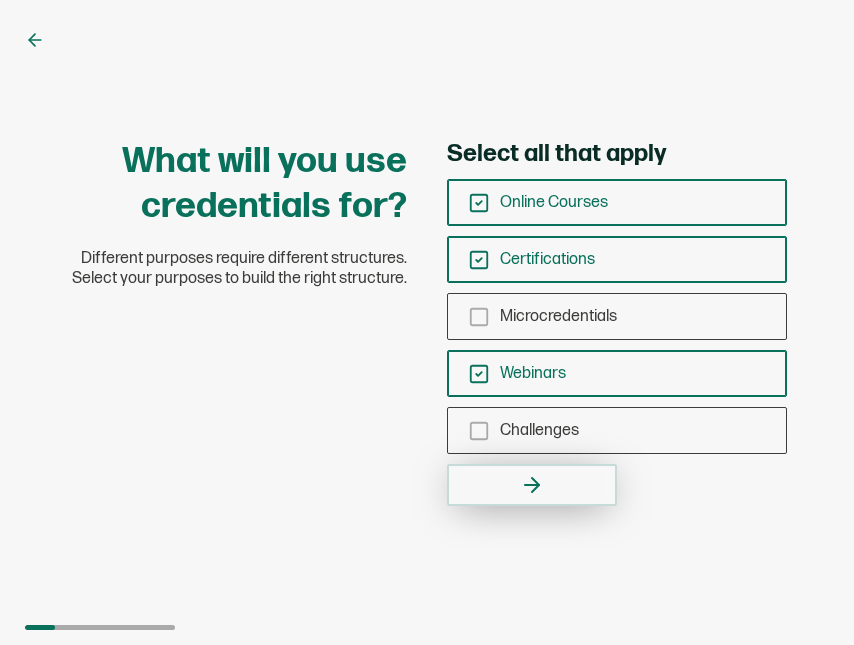 click at bounding box center [532, 485] 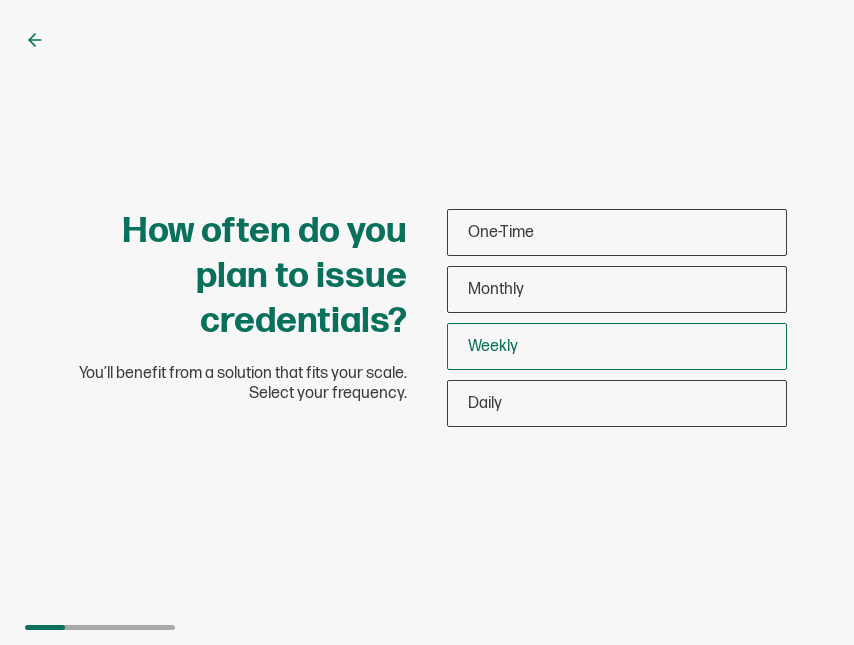 click on "Weekly" at bounding box center (617, 346) 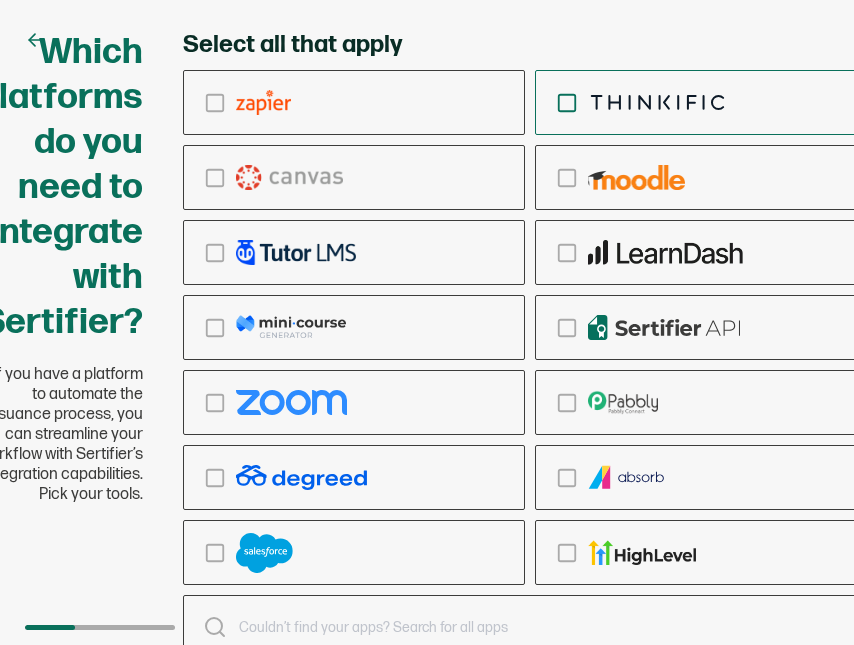 click 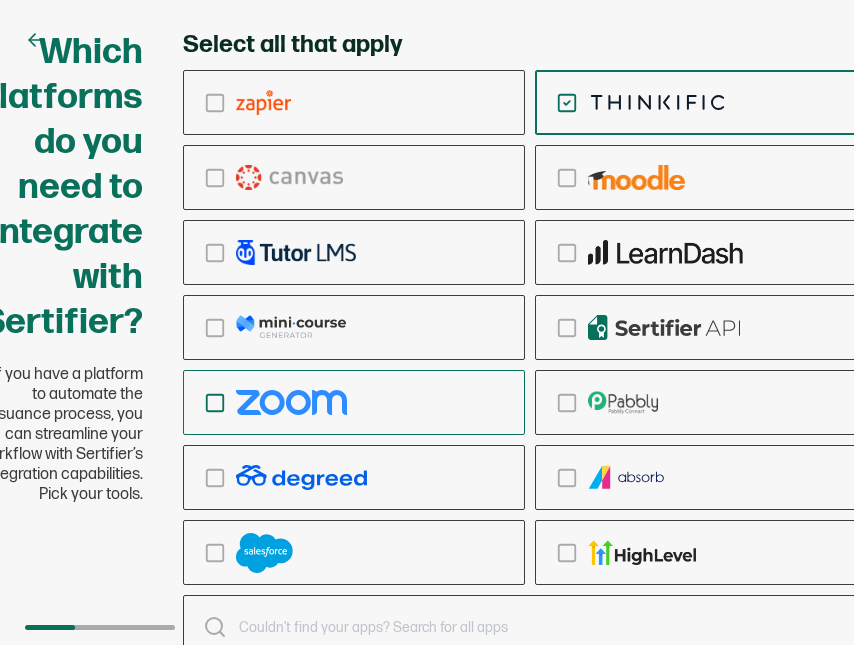 click 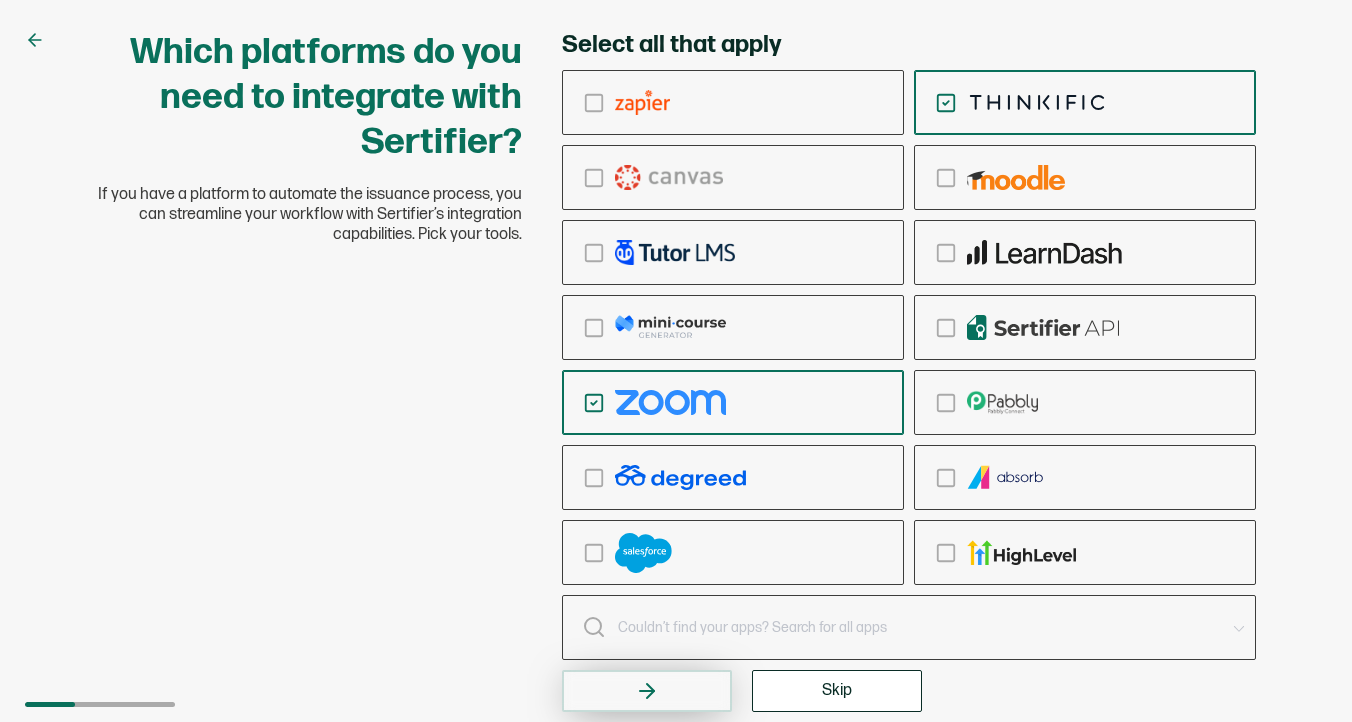 click at bounding box center (647, 691) 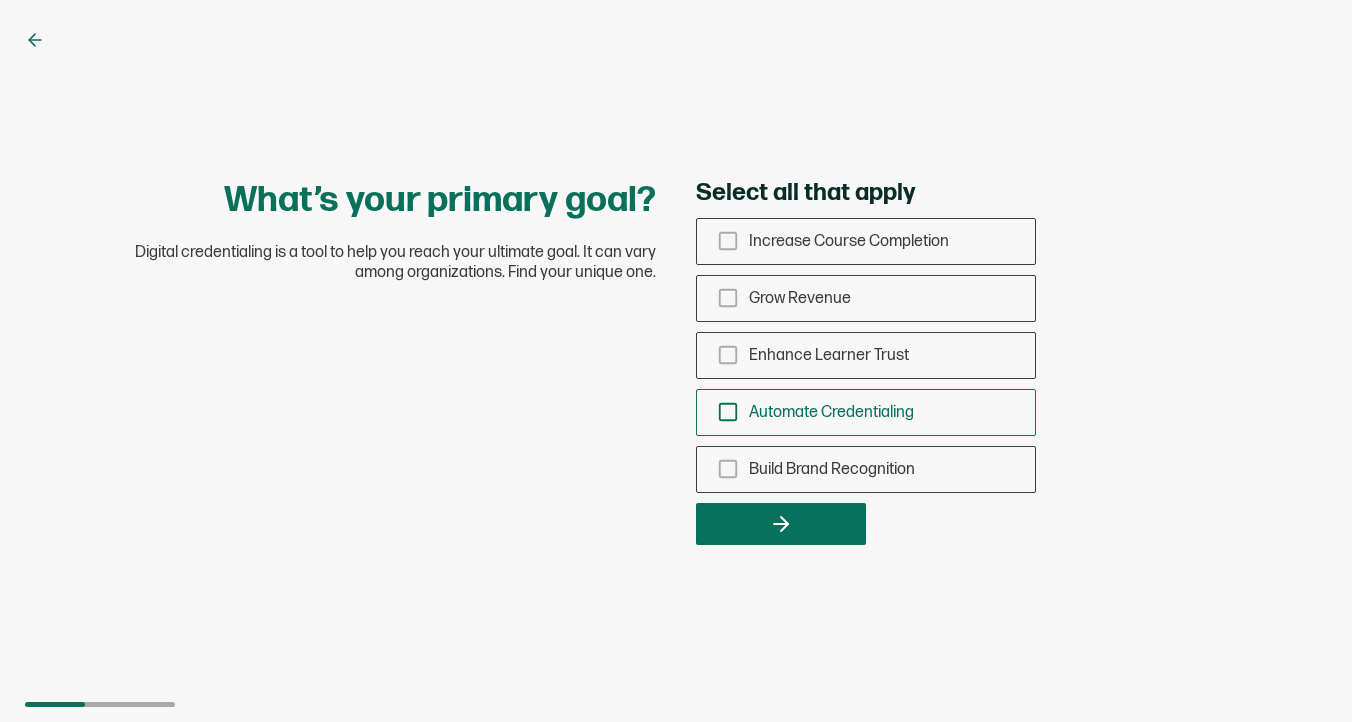 click 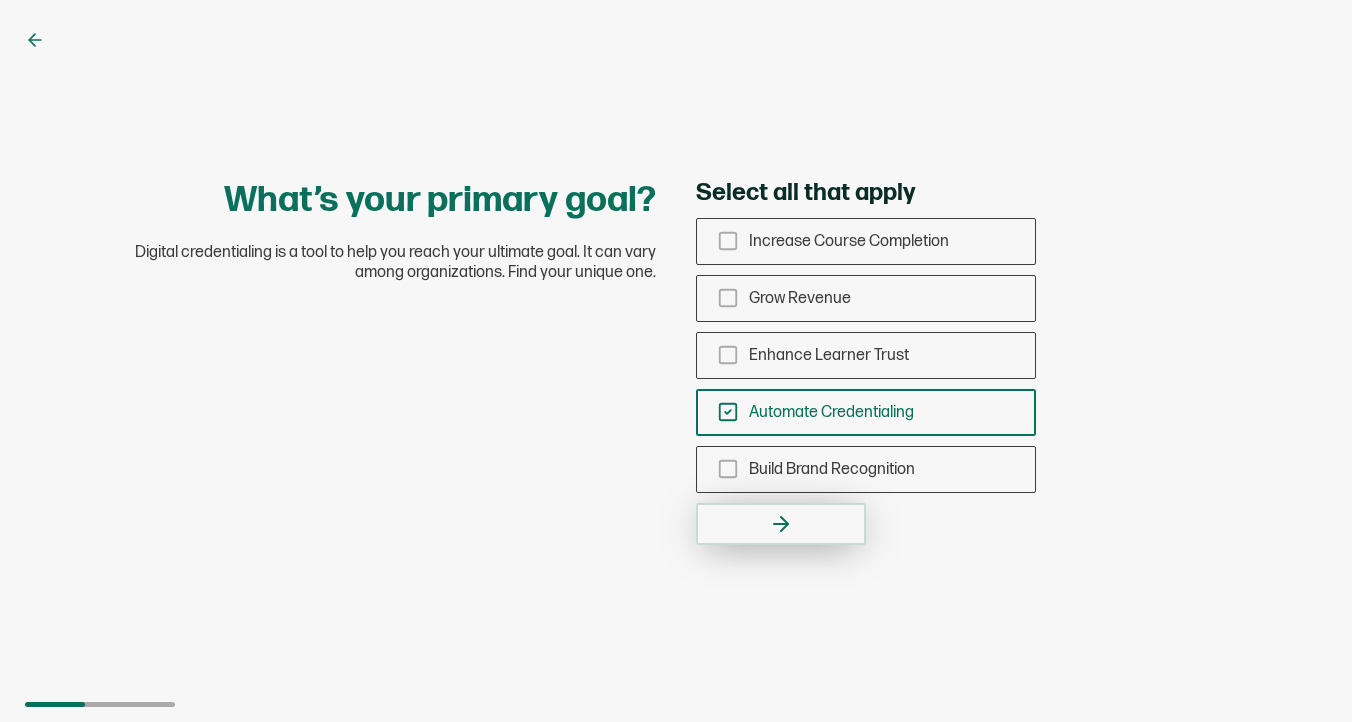 click at bounding box center (781, 524) 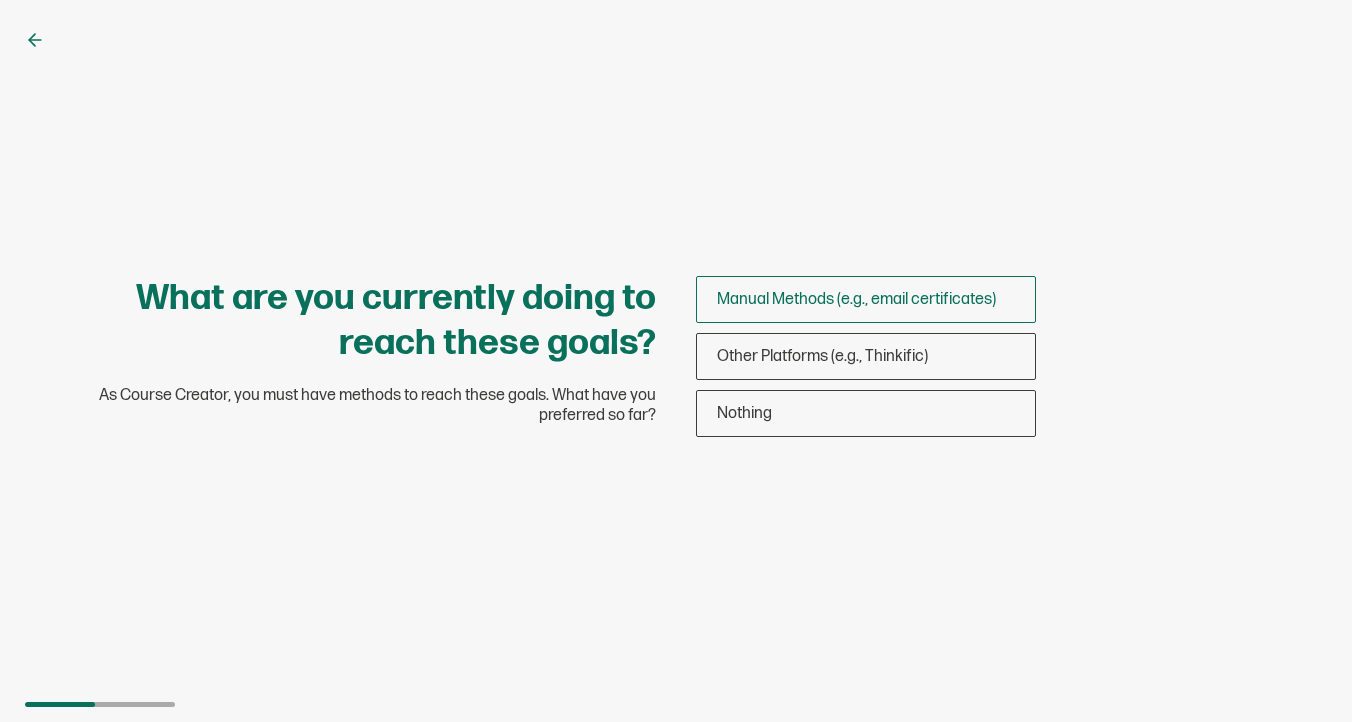 click on "Manual Methods (e.g., email certificates)" at bounding box center (856, 299) 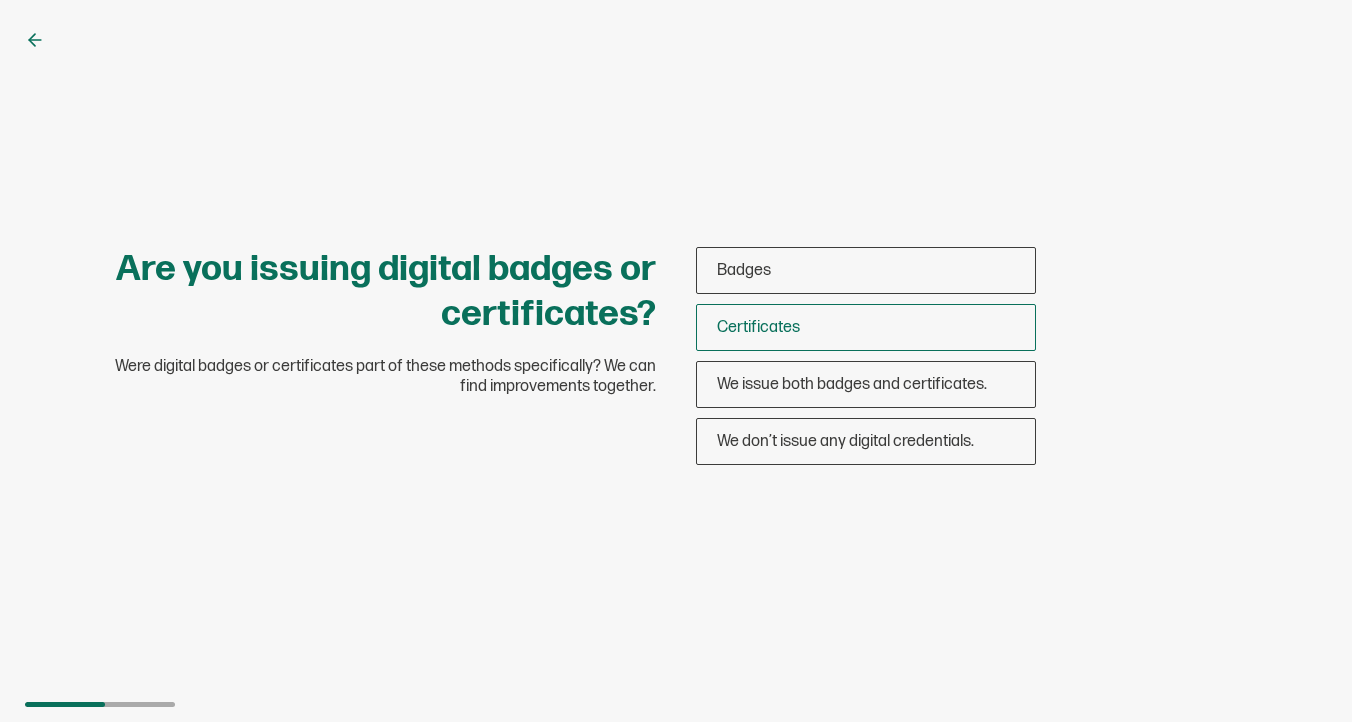 click on "Certificates" at bounding box center (758, 327) 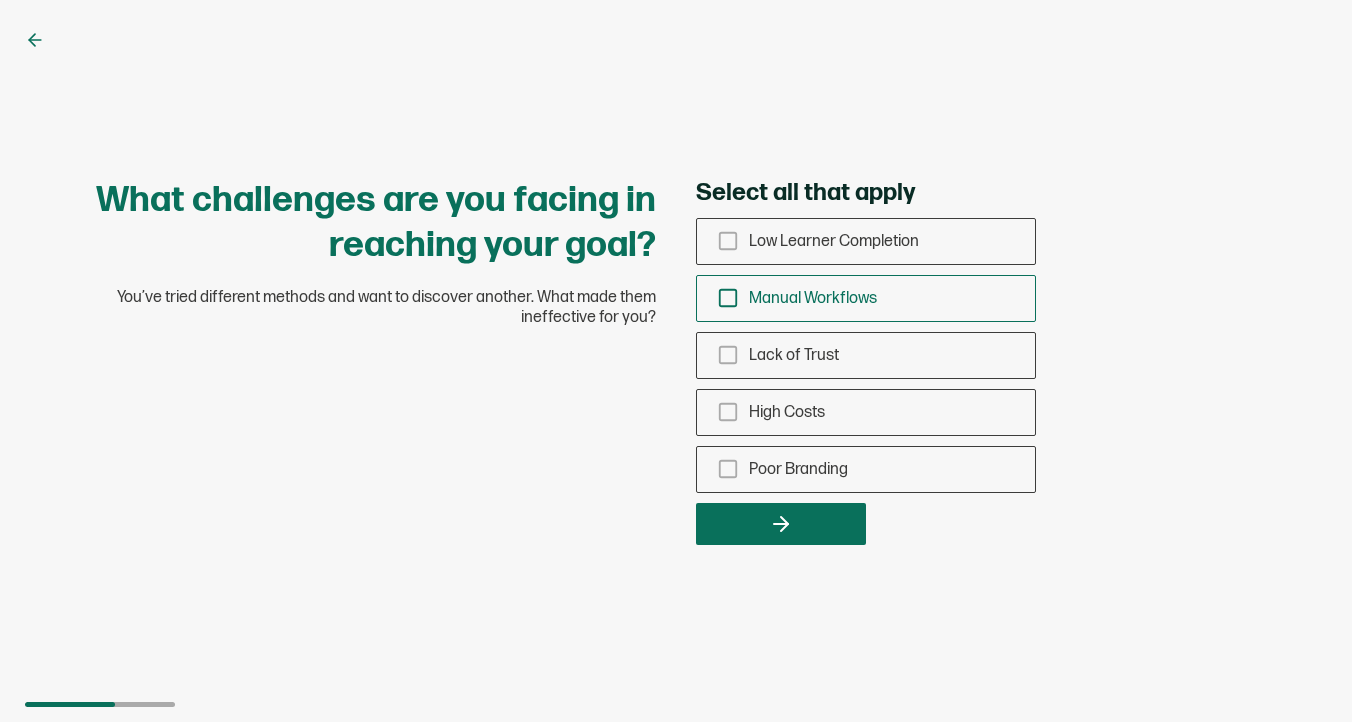 click 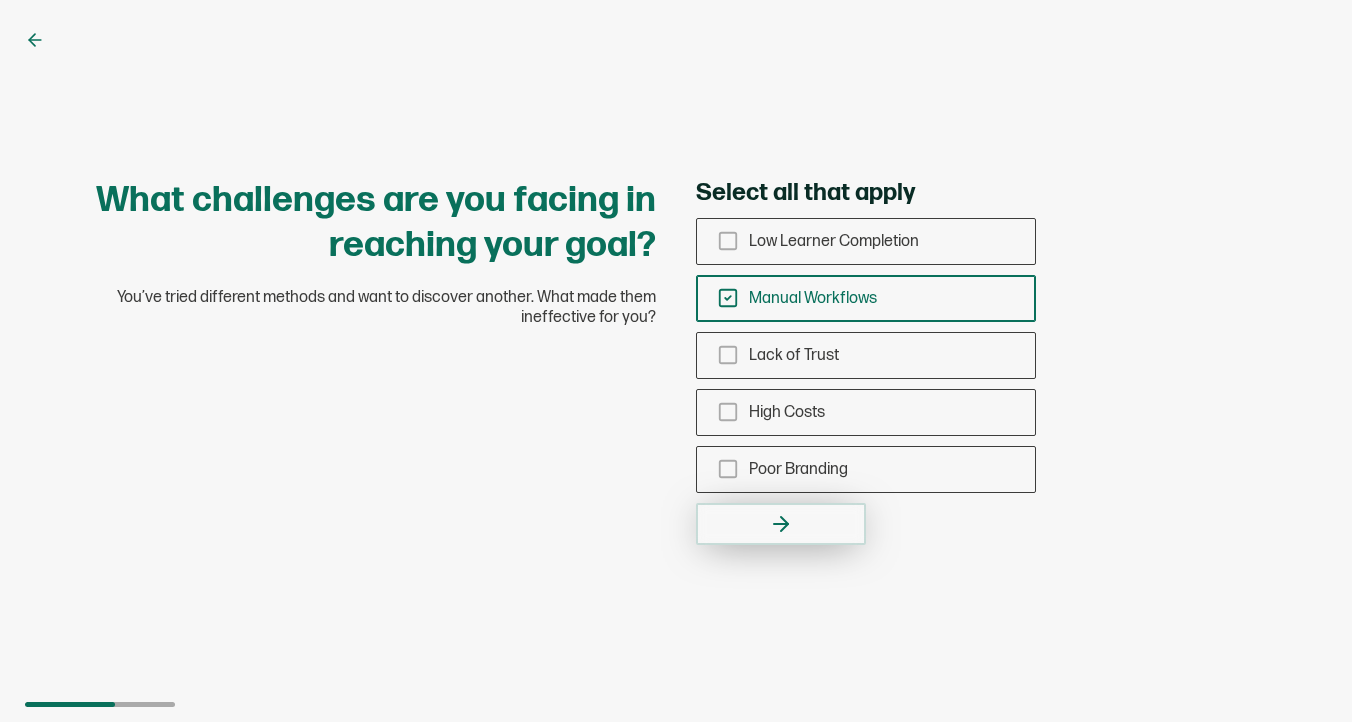 click at bounding box center [781, 524] 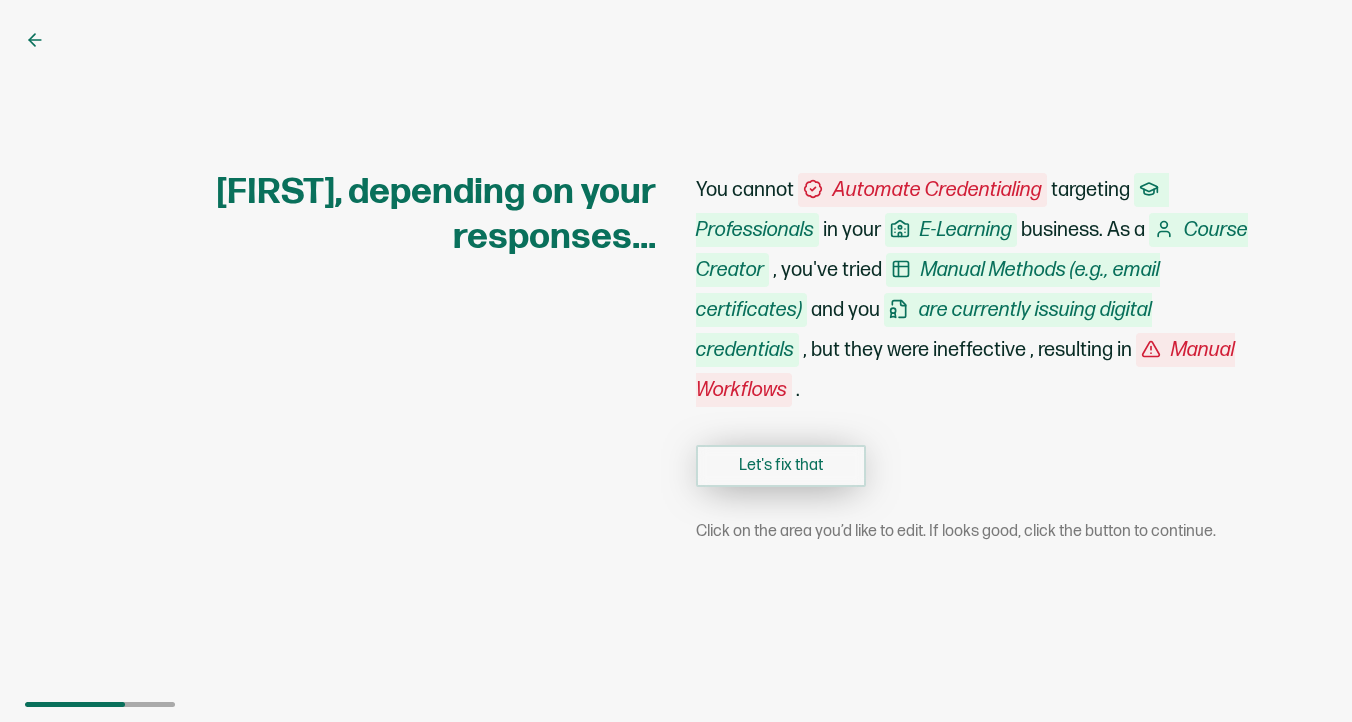 click on "Let's fix that" at bounding box center (781, 466) 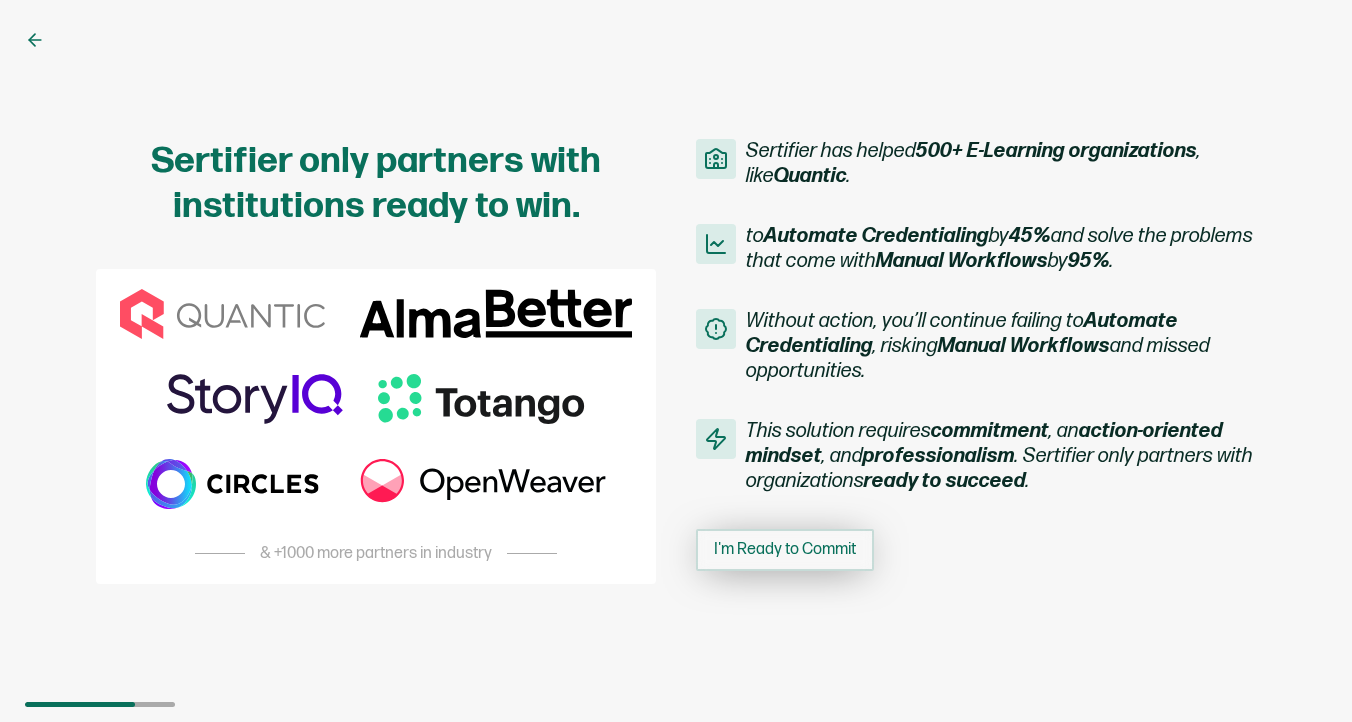 click on "I'm Ready to Commit" at bounding box center [785, 550] 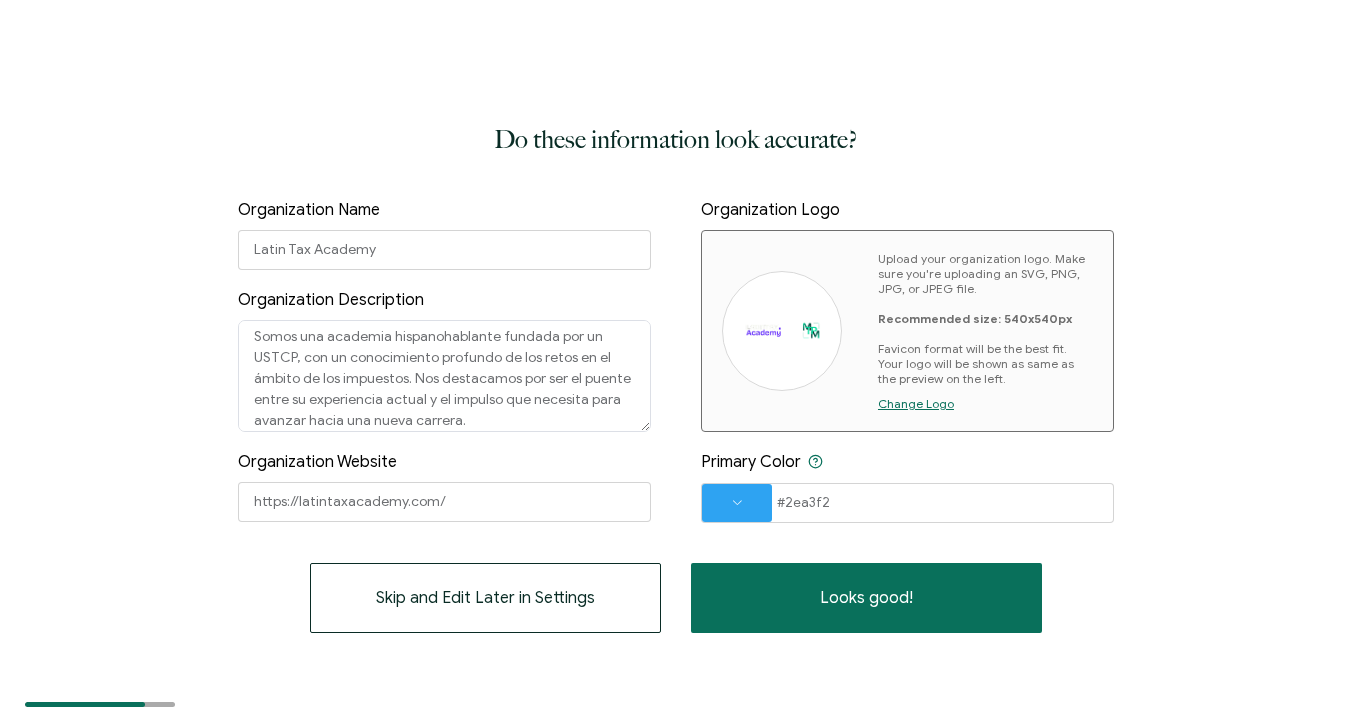 click at bounding box center [737, 503] 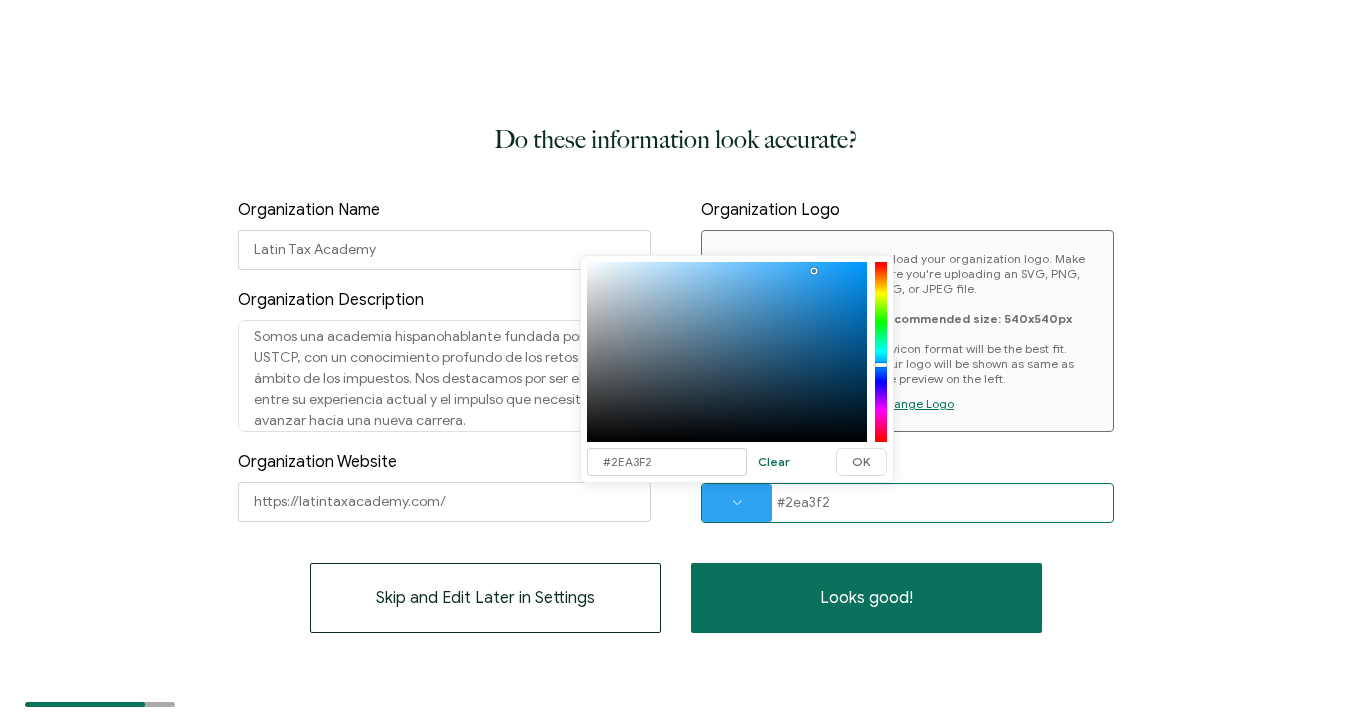 click on "#2ea3f2" at bounding box center (907, 503) 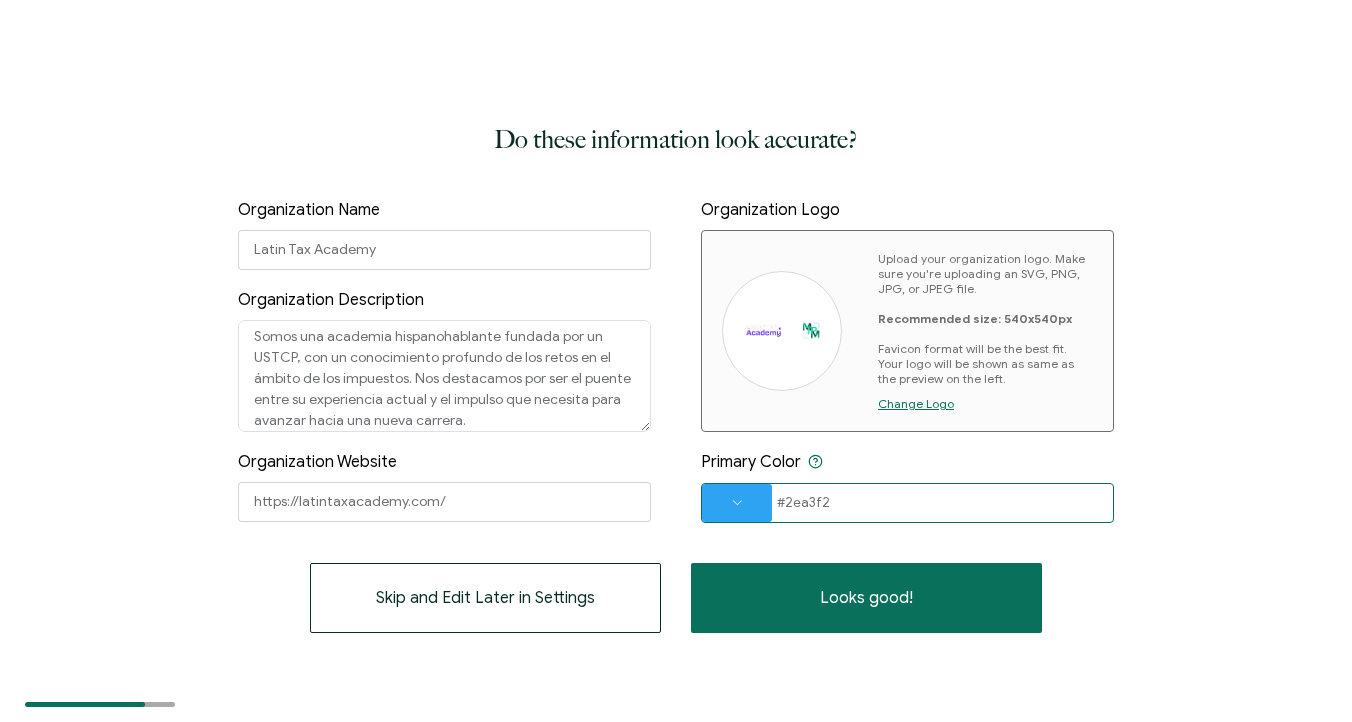 paste on "6433ff" 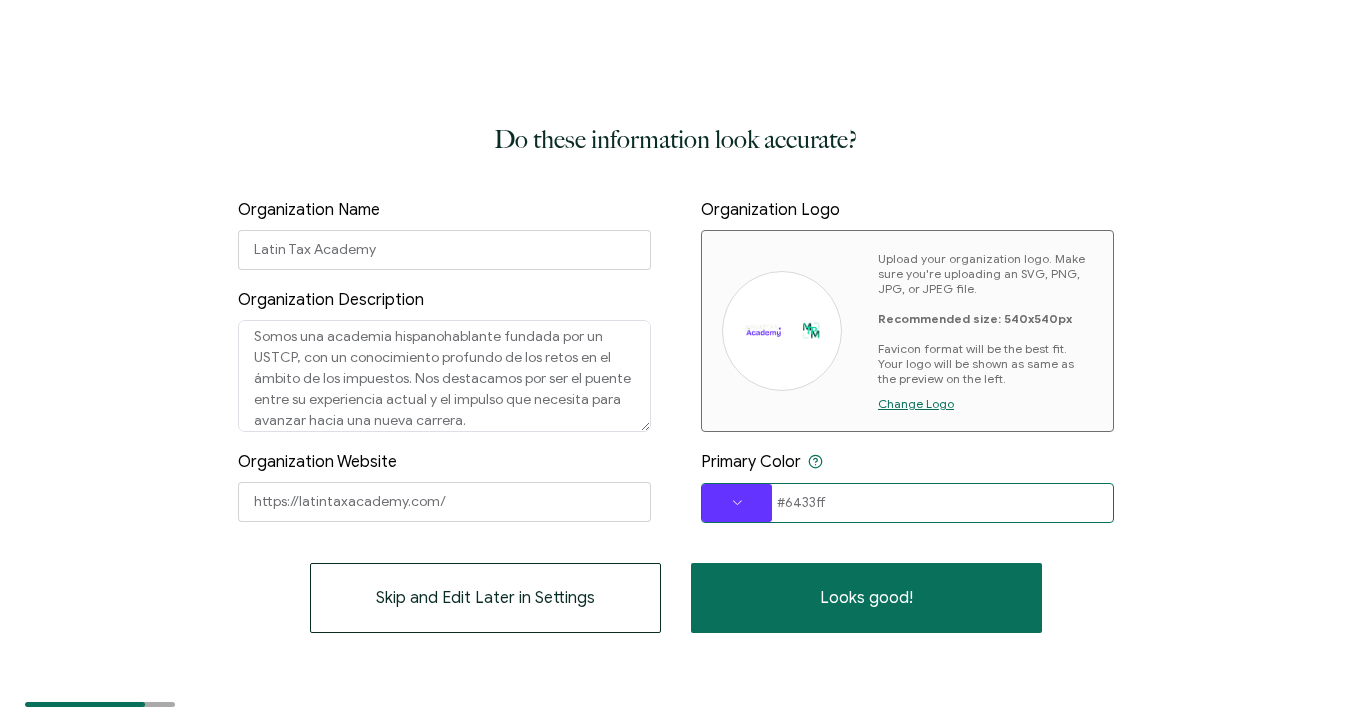 type on "#6433ff" 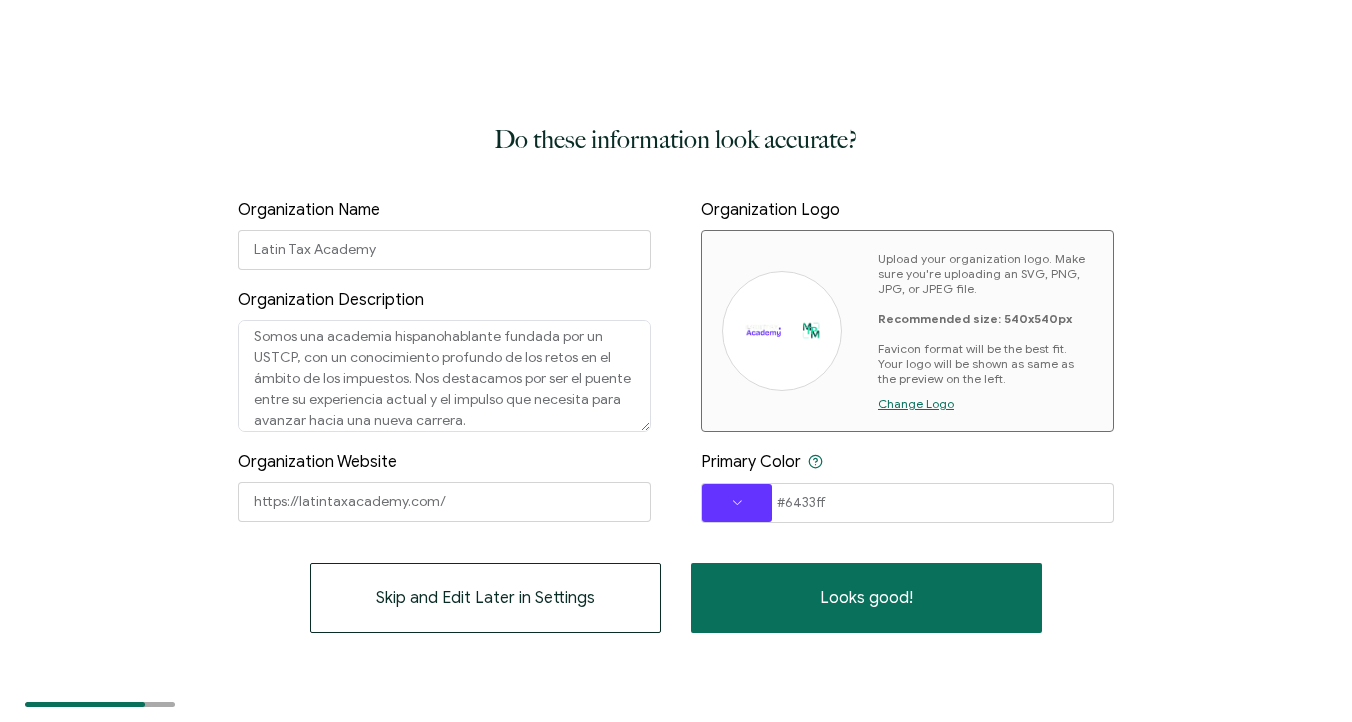 click at bounding box center [782, 331] 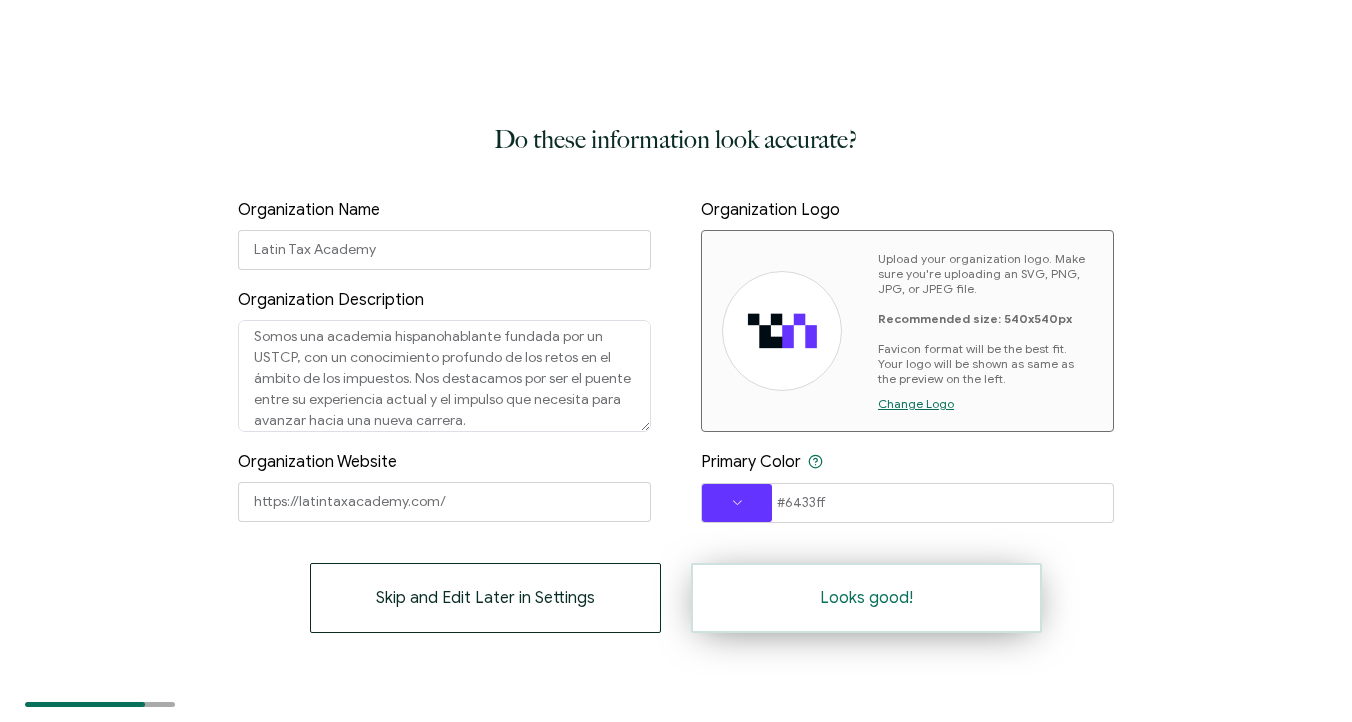 click on "Looks good!" at bounding box center (866, 598) 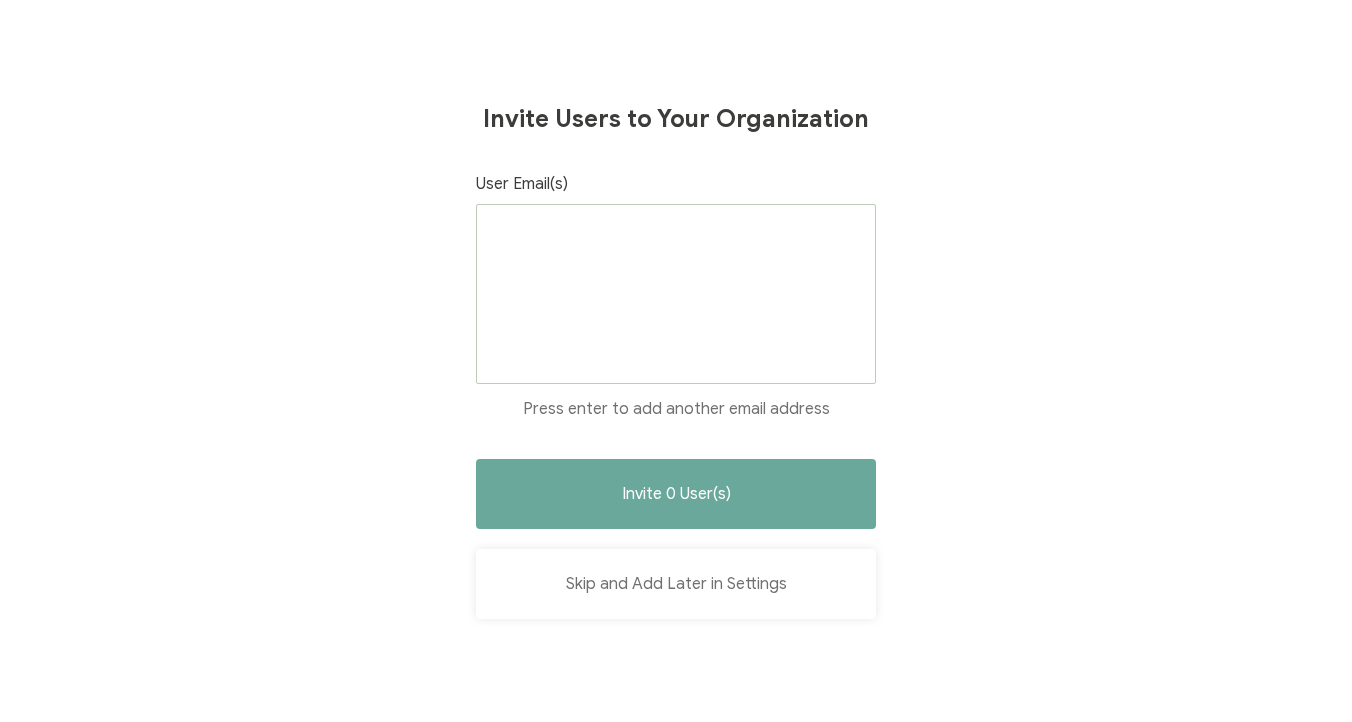 click on "Skip and Add Later in Settings" at bounding box center [676, 584] 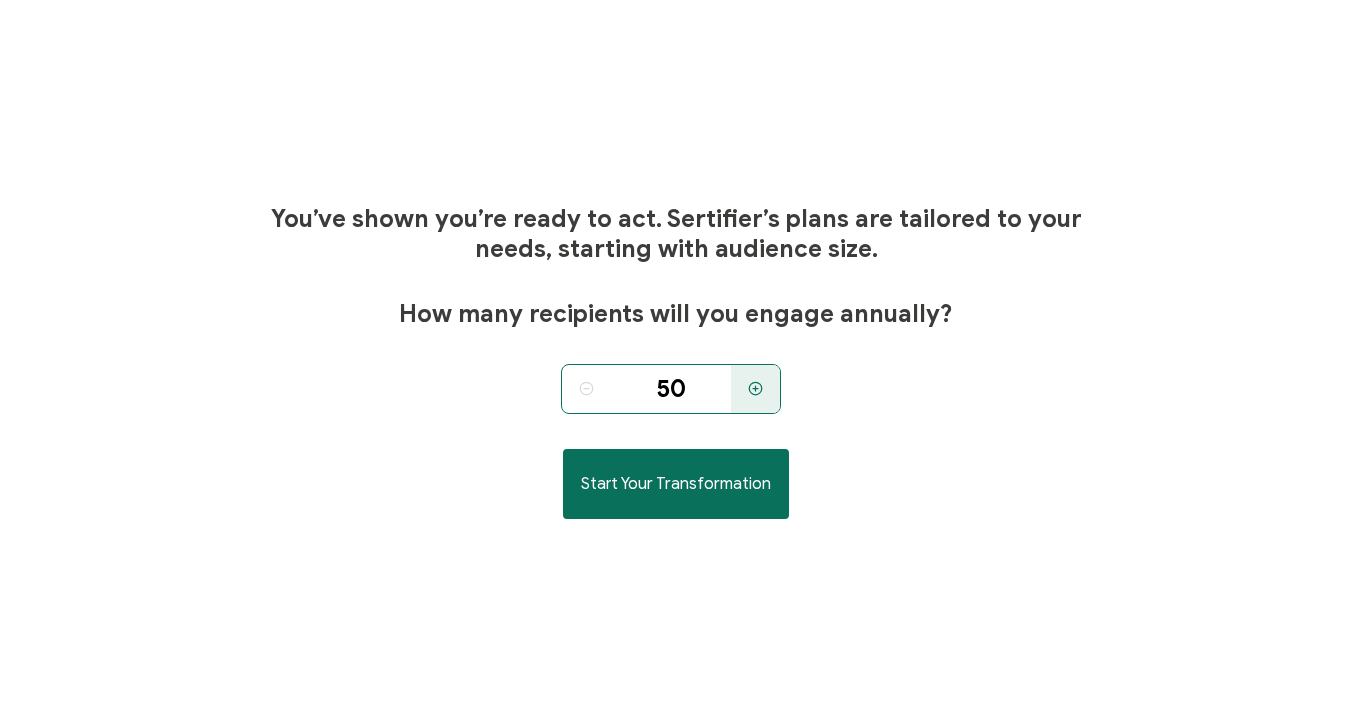 click 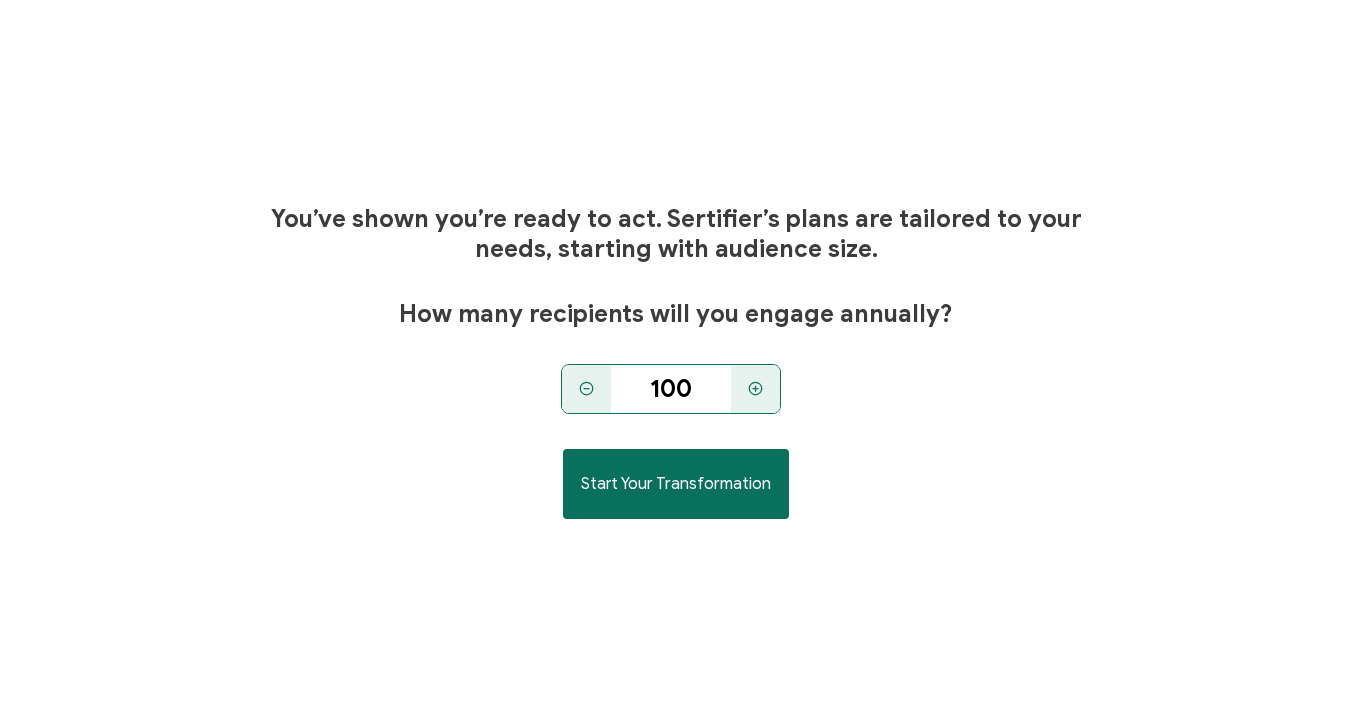 click 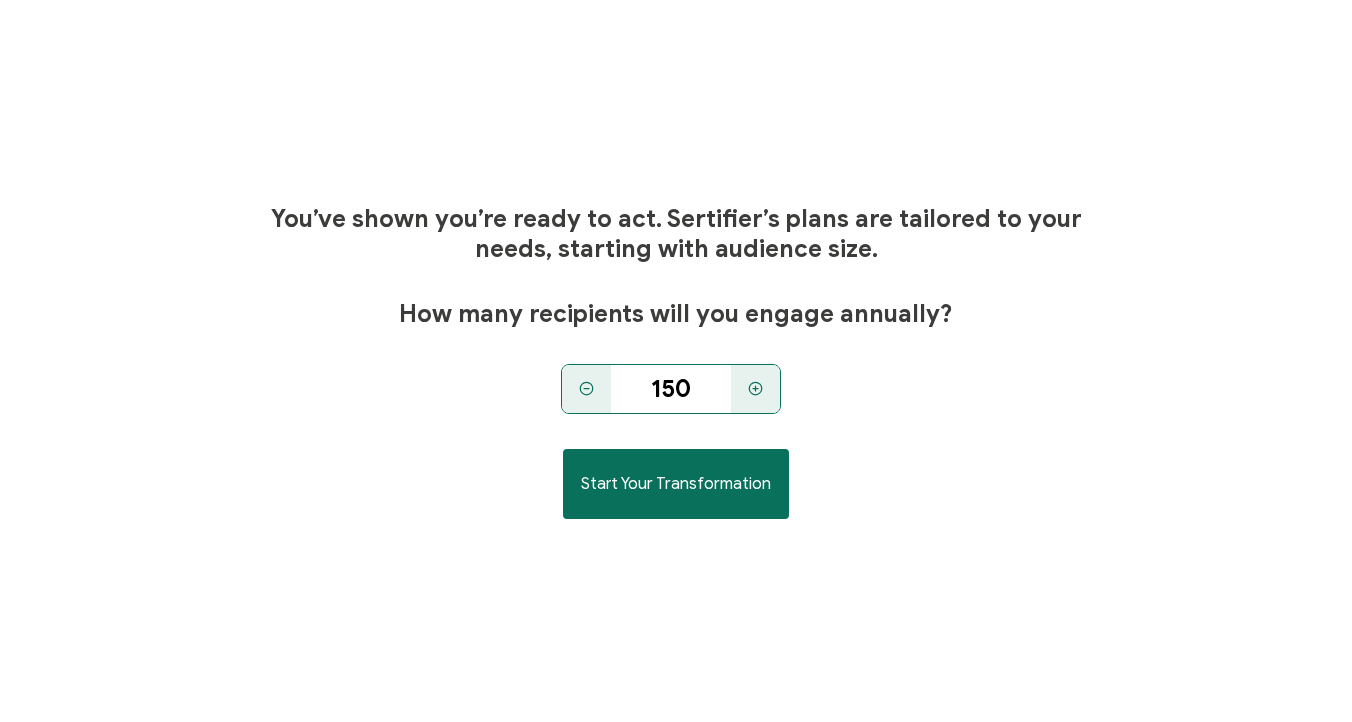 click 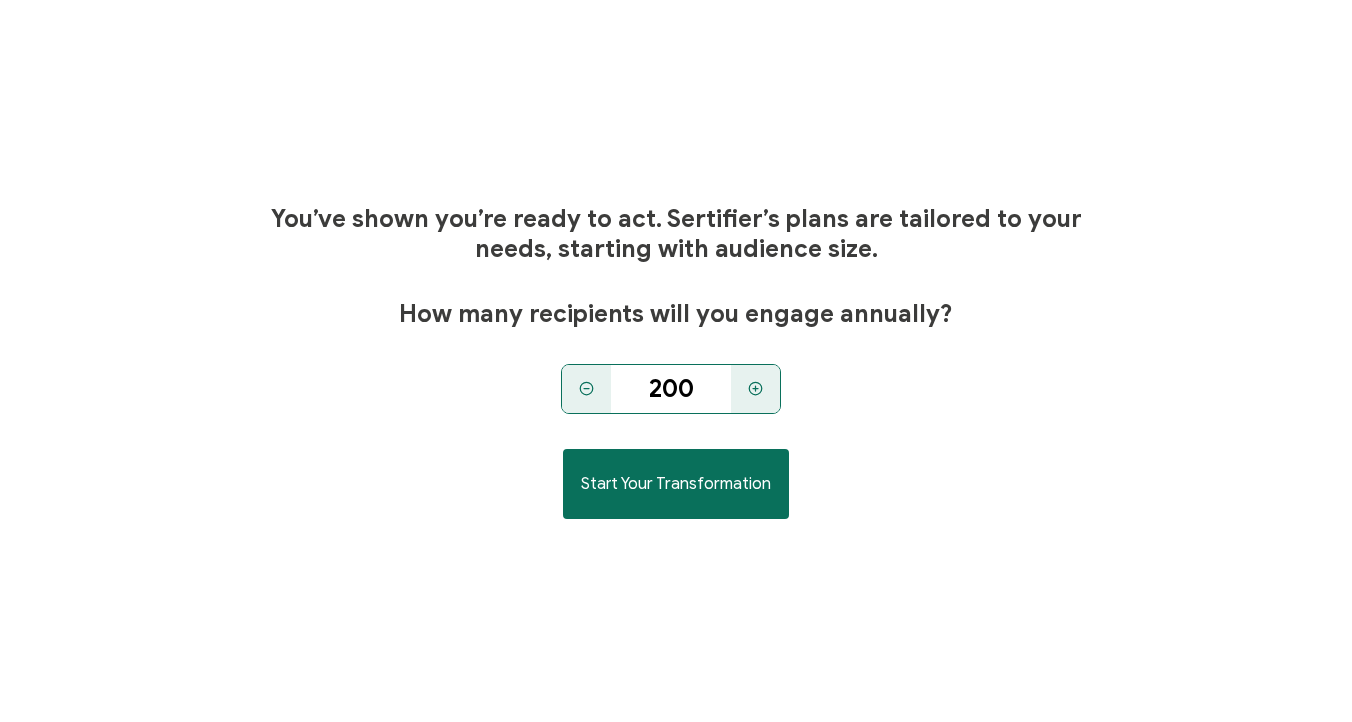 click 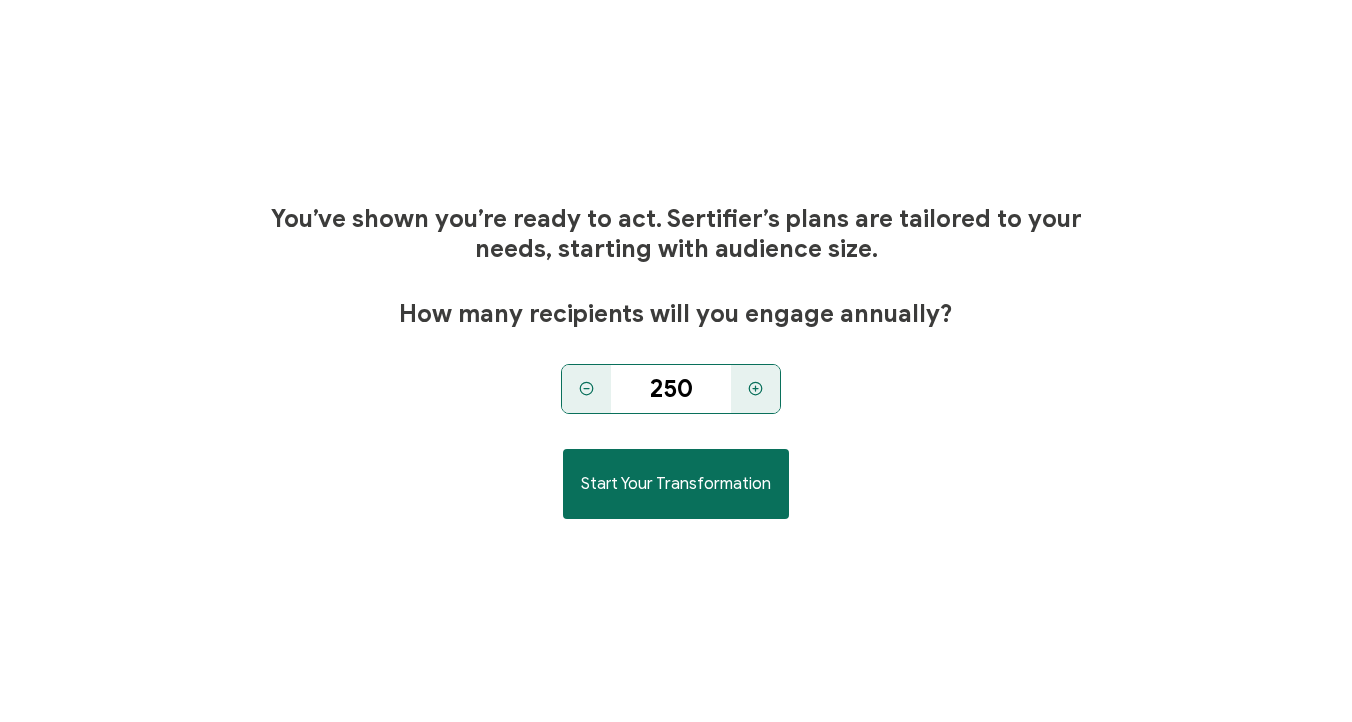 click 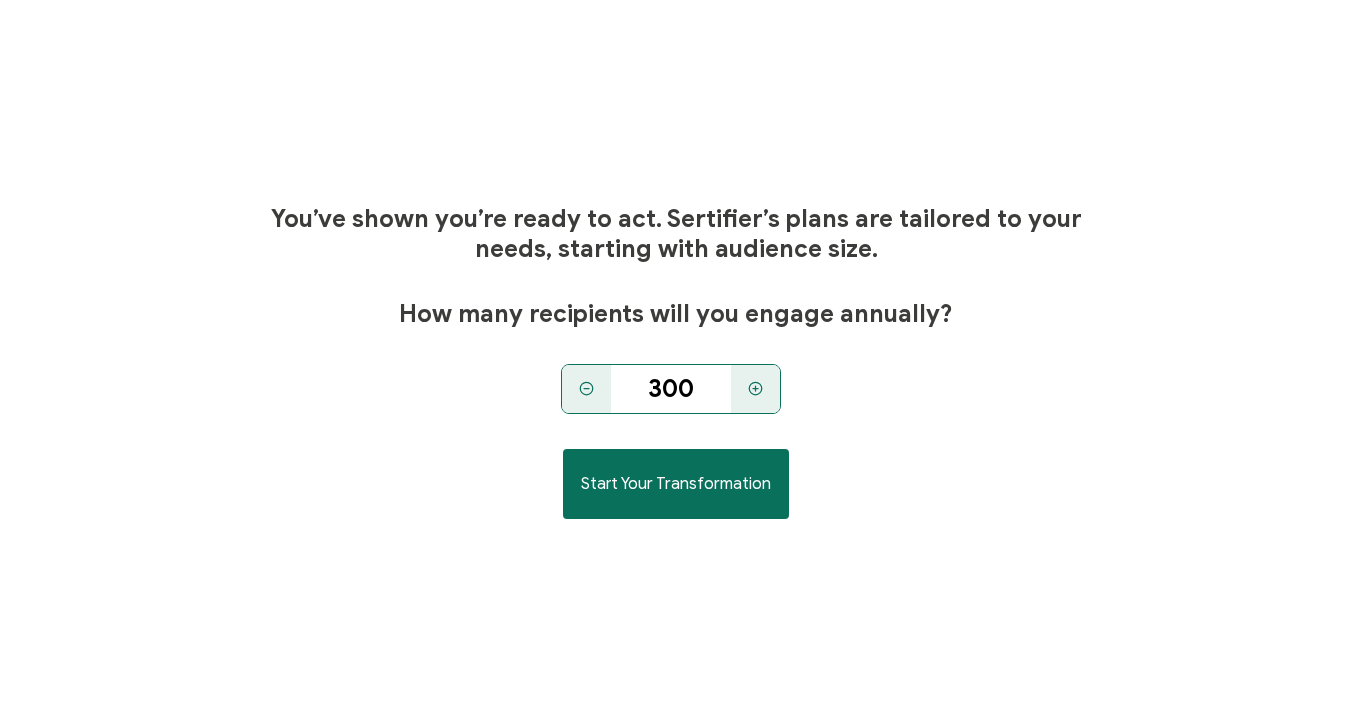 click 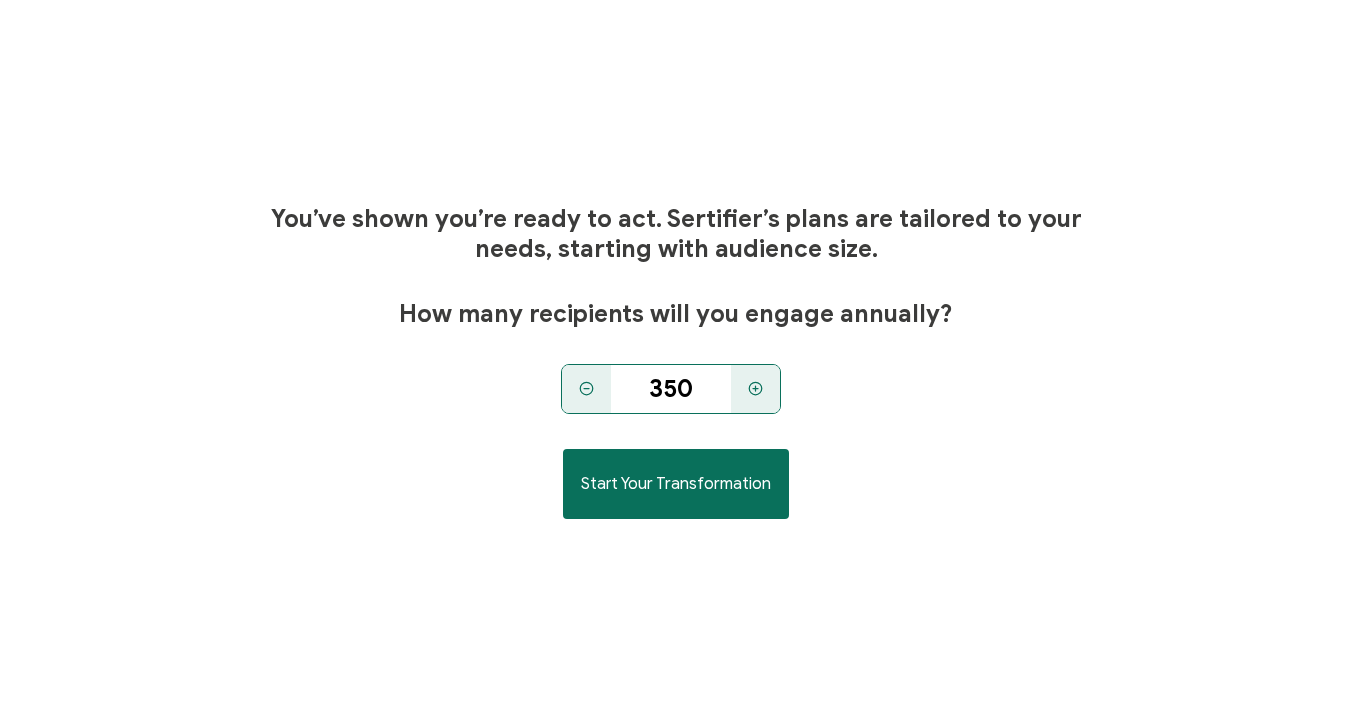 click 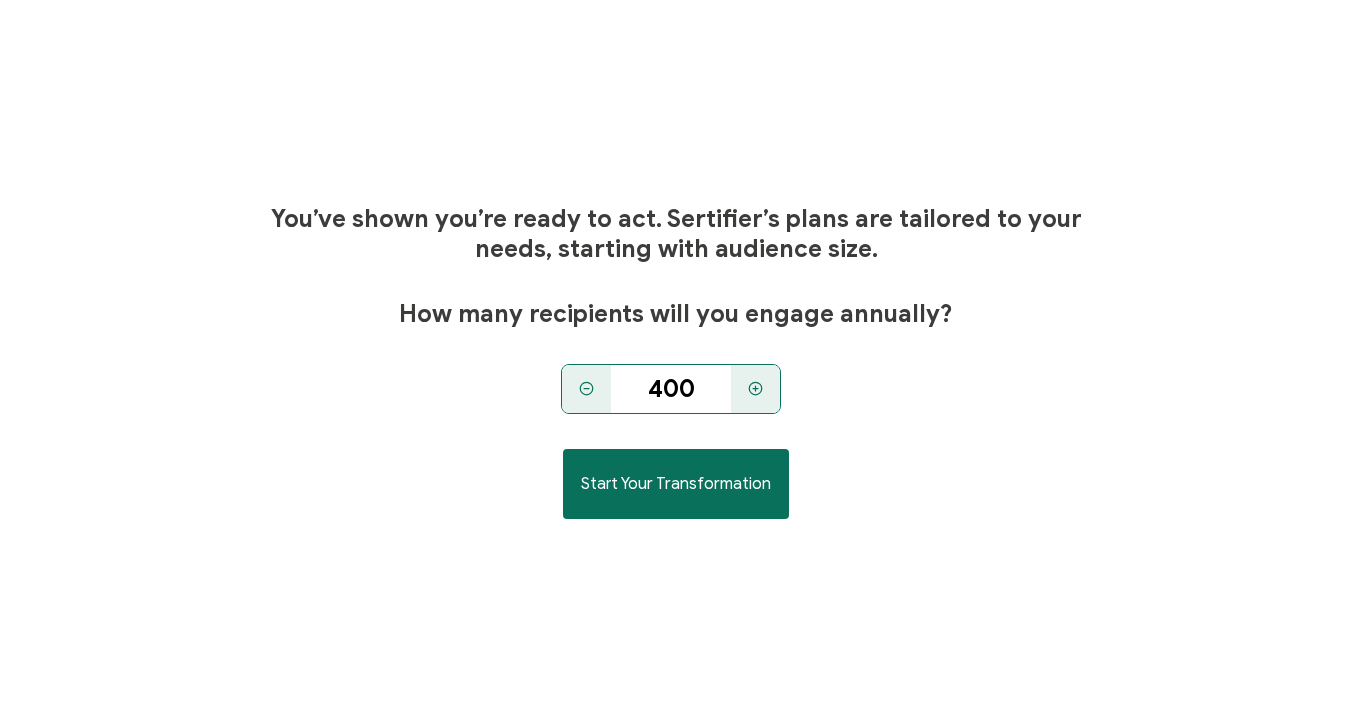 click 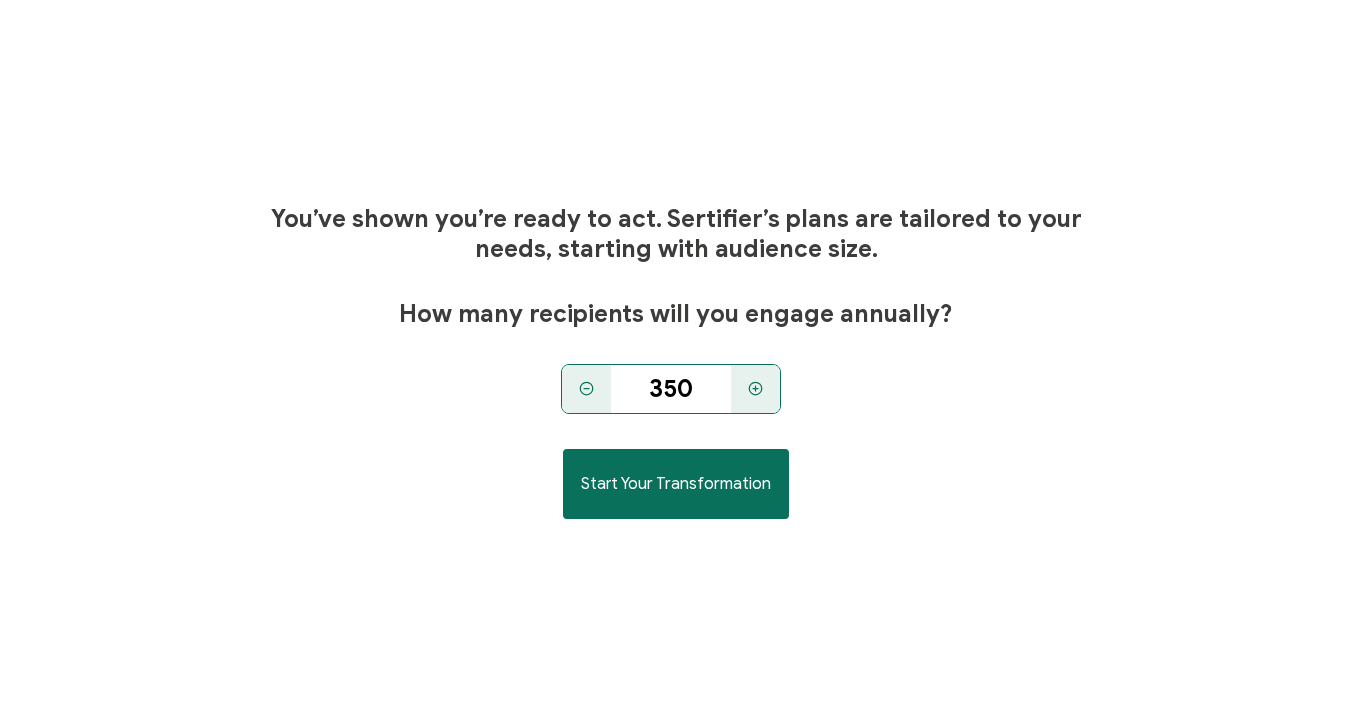 click 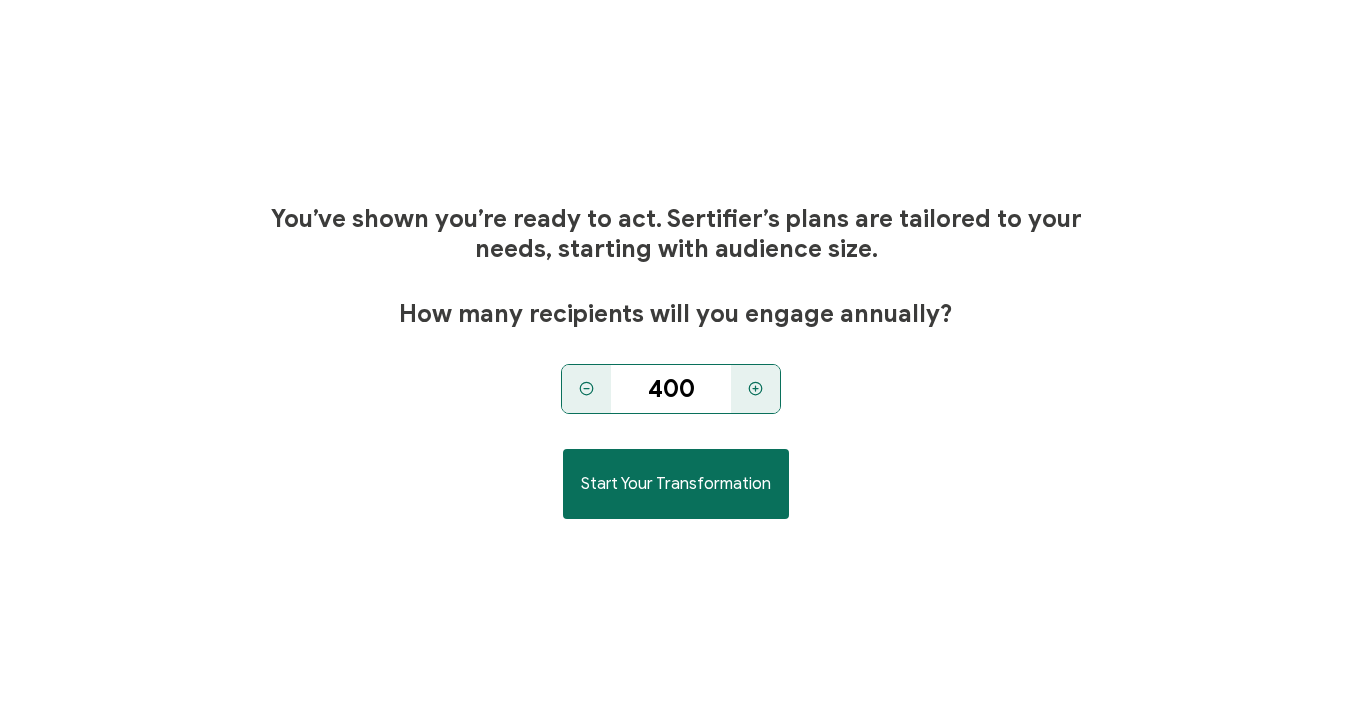 click 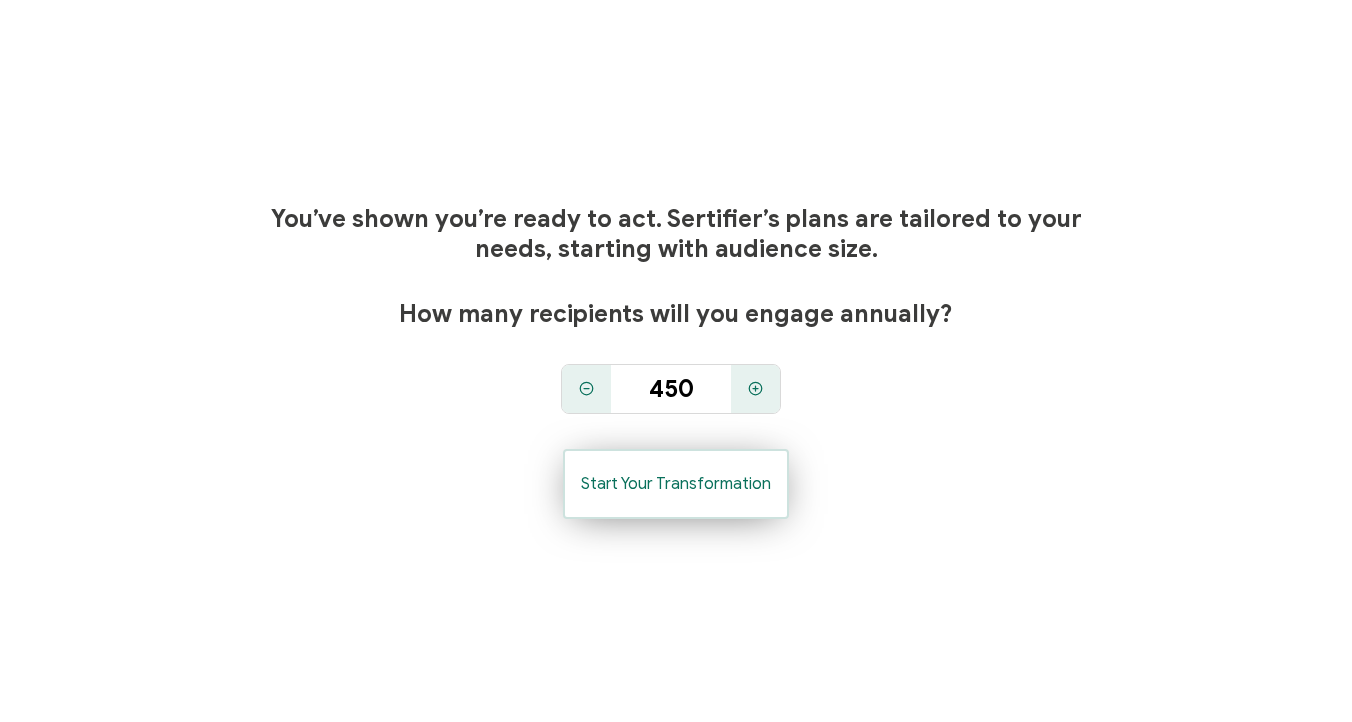 click on "Start Your Transformation" at bounding box center (676, 484) 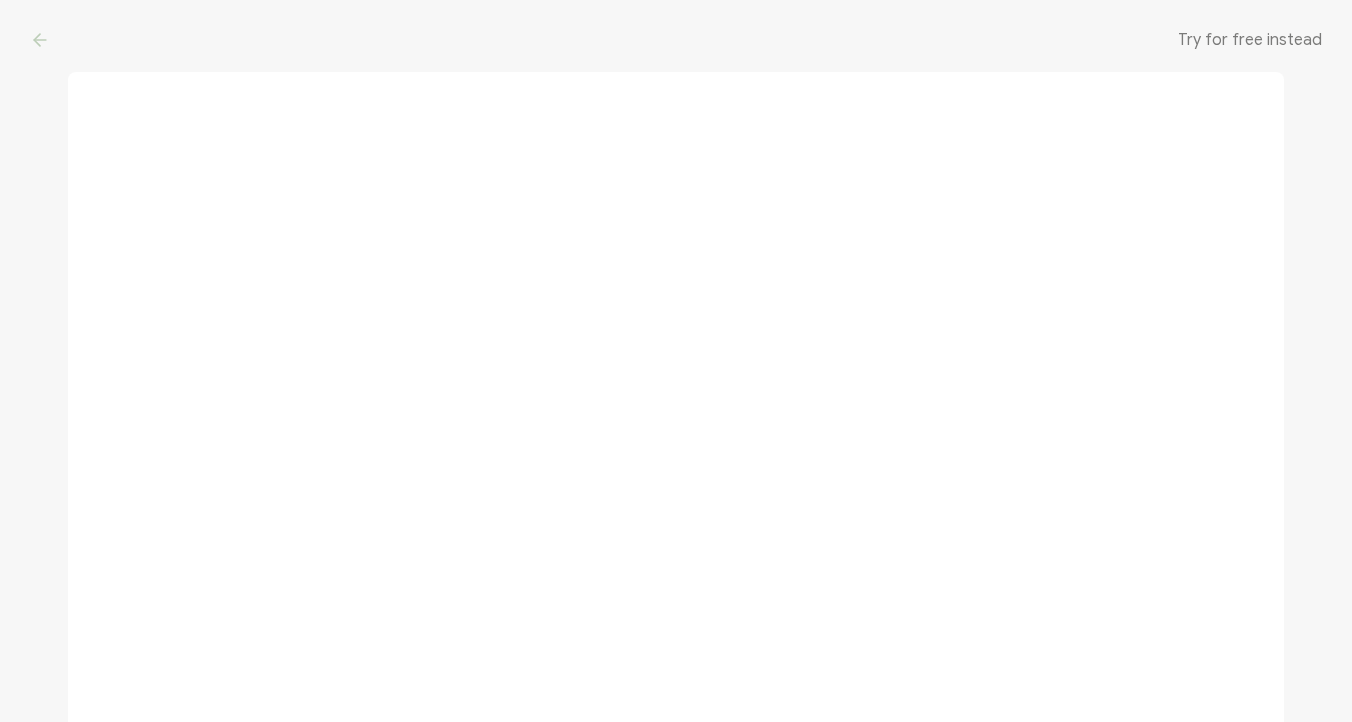 click at bounding box center [676, 397] 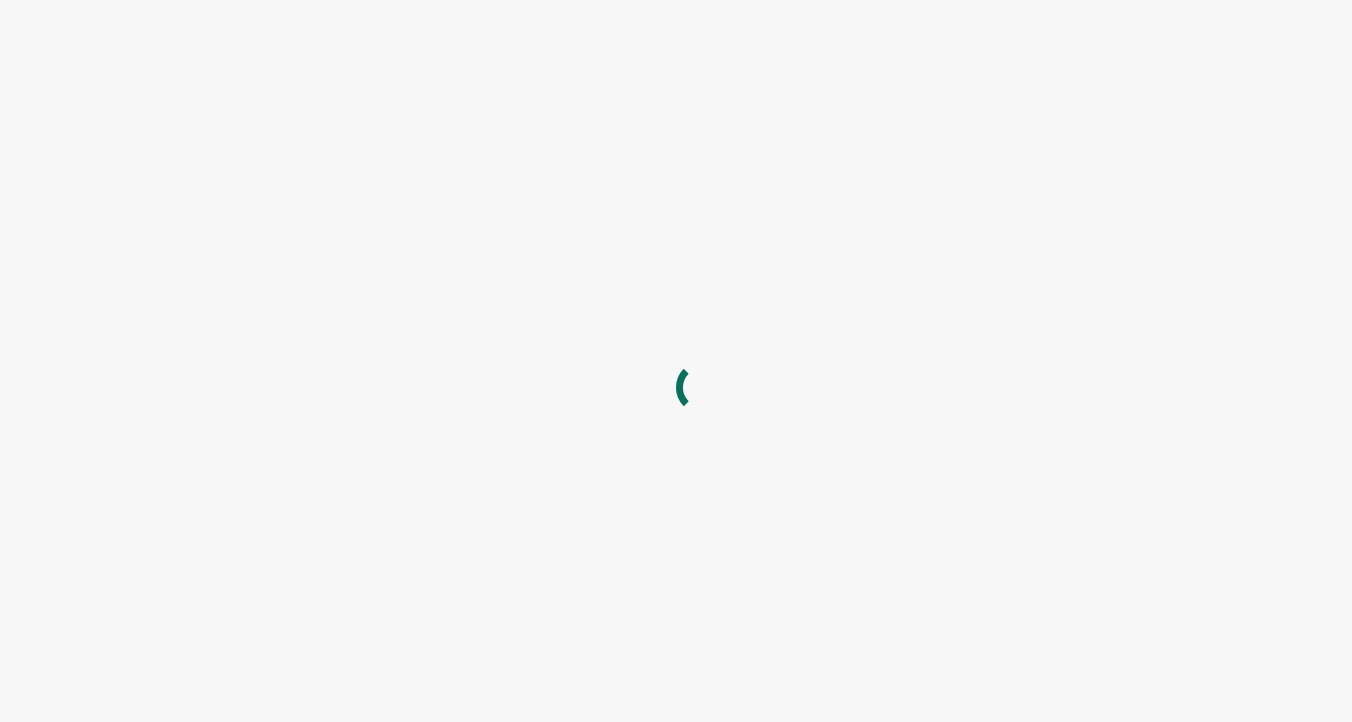 scroll, scrollTop: 0, scrollLeft: 0, axis: both 